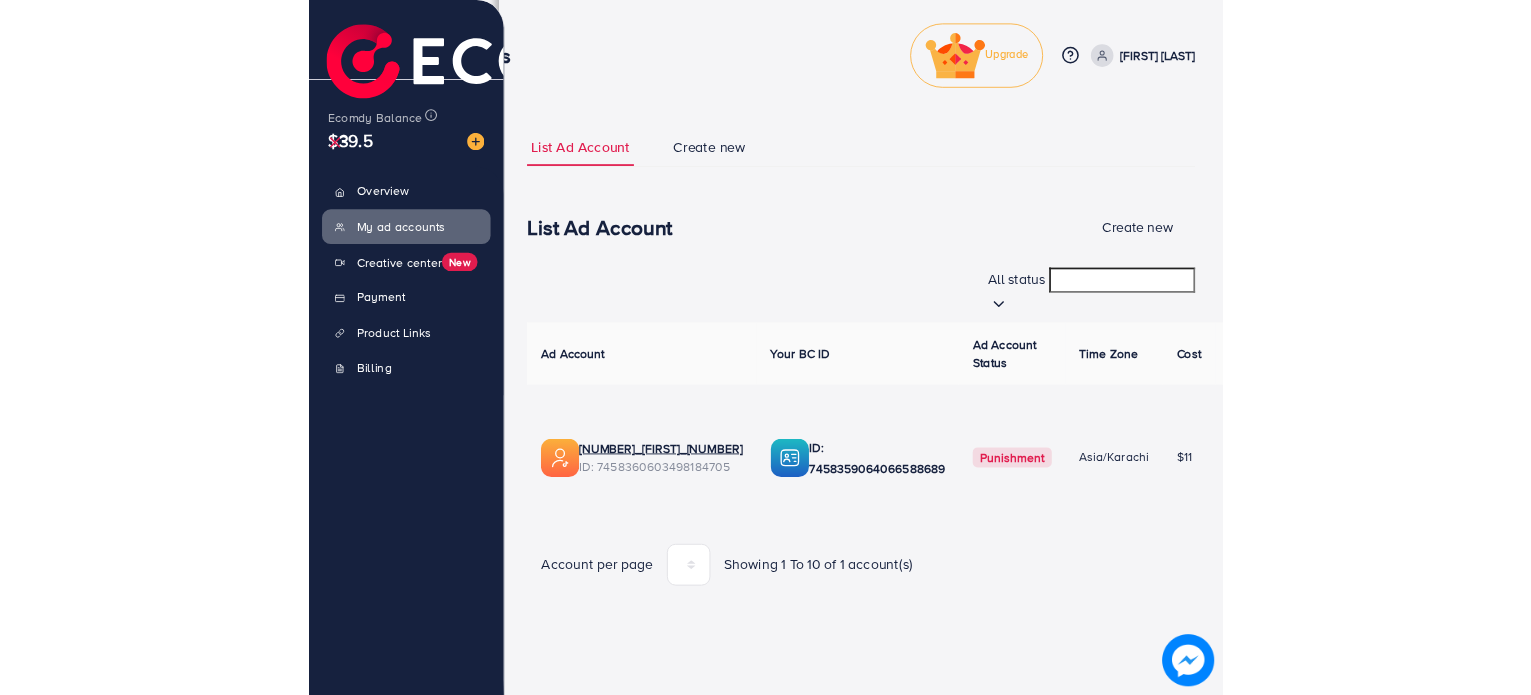 scroll, scrollTop: 0, scrollLeft: 0, axis: both 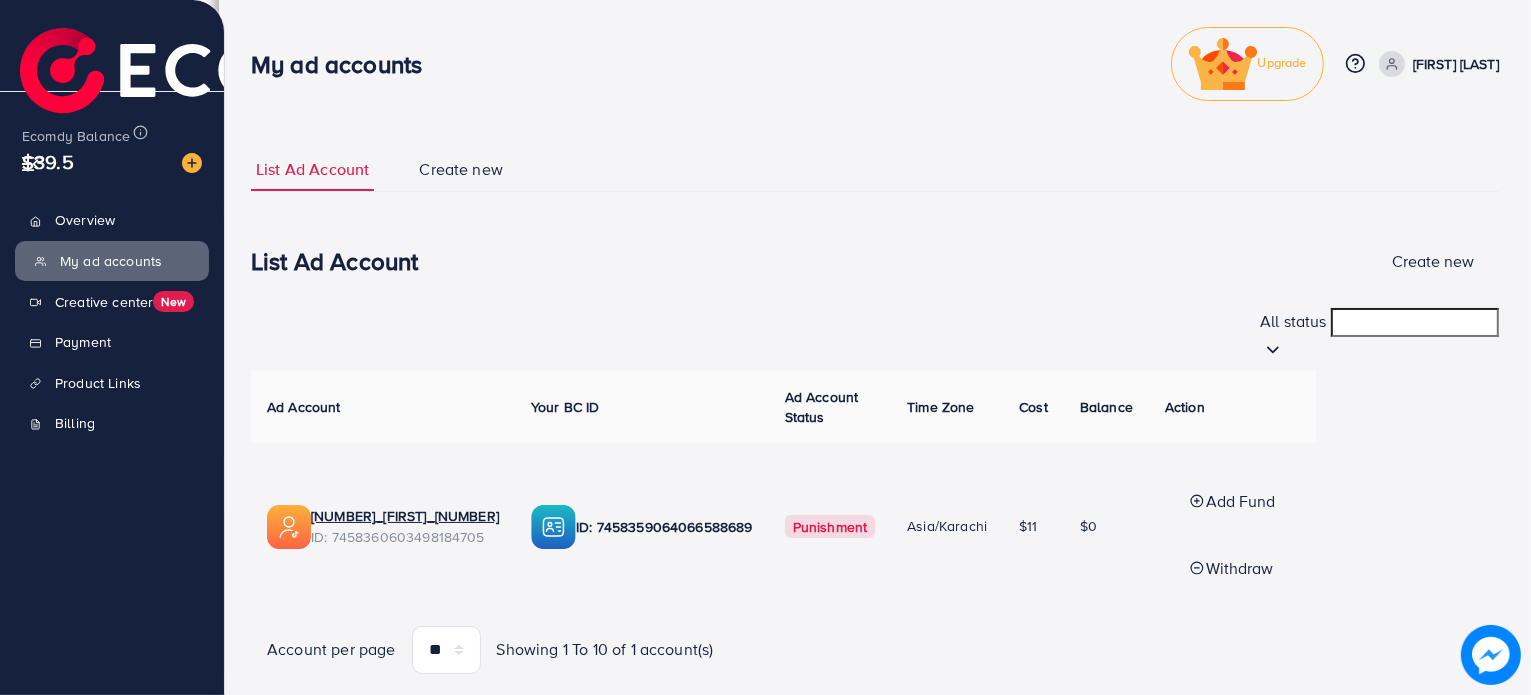 click on "My ad accounts" at bounding box center (111, 261) 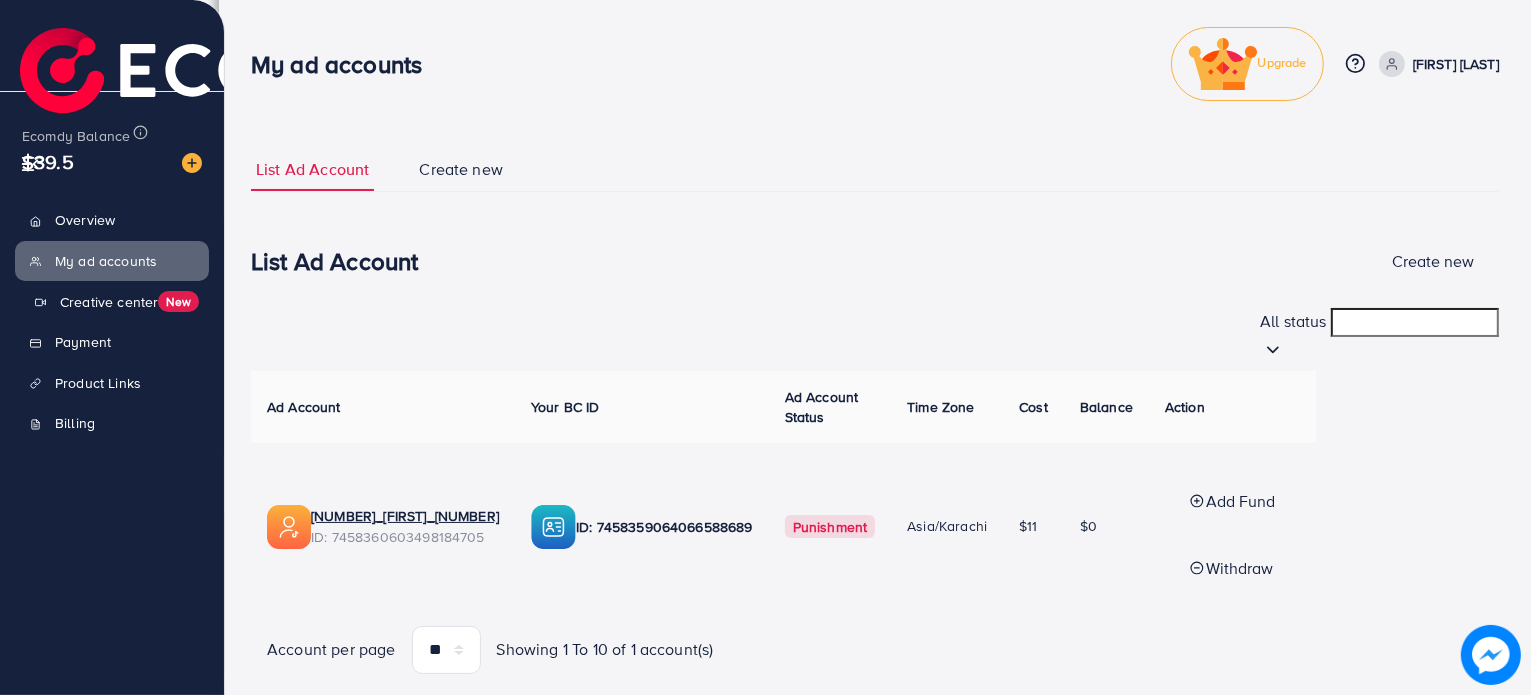 click on "New" at bounding box center (178, 302) 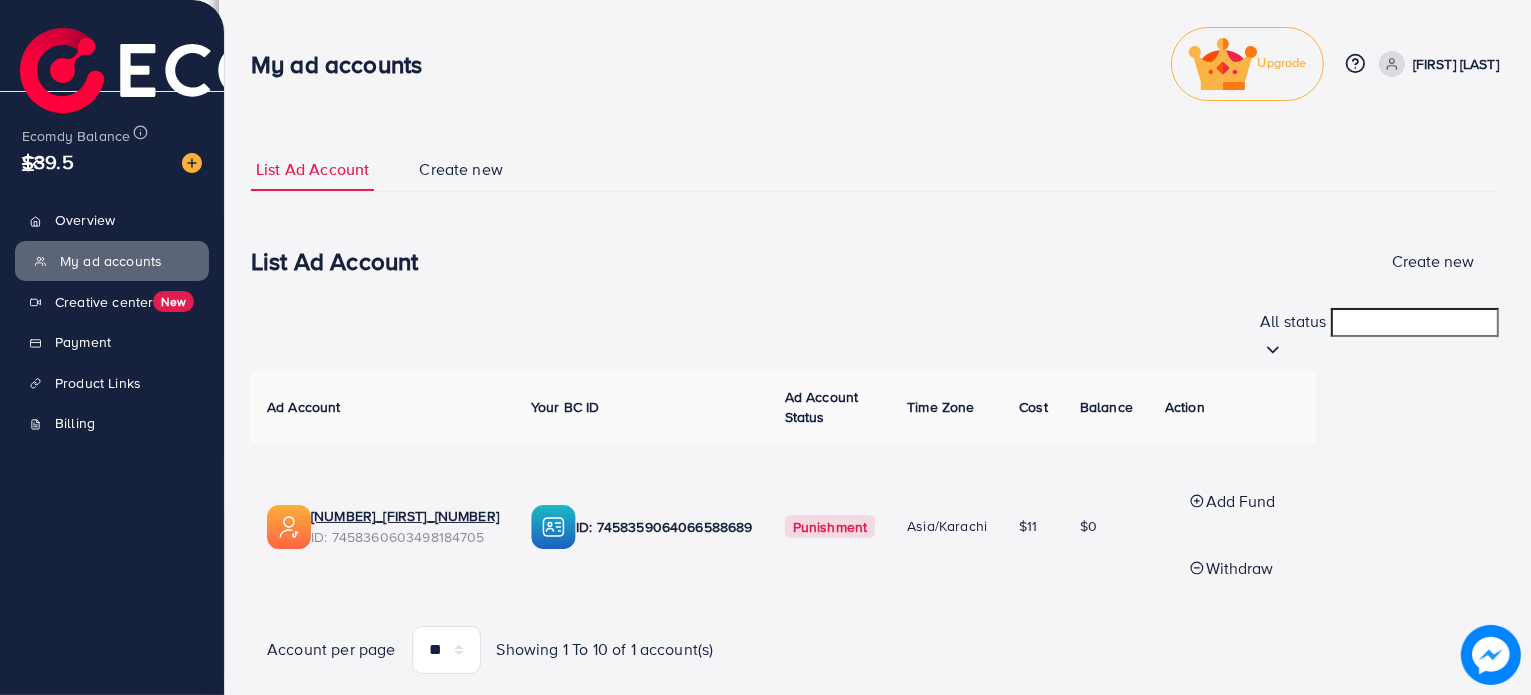 click on "My ad accounts" at bounding box center (111, 261) 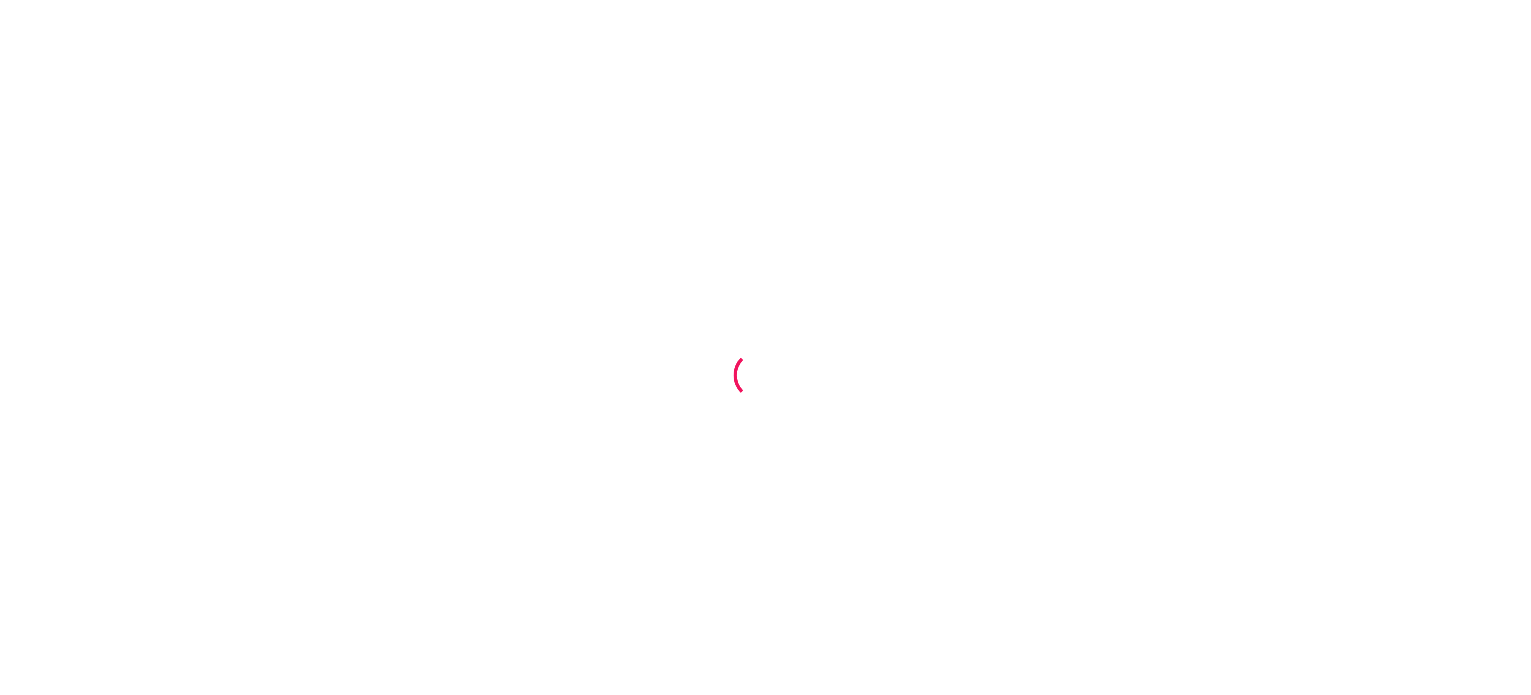 scroll, scrollTop: 0, scrollLeft: 0, axis: both 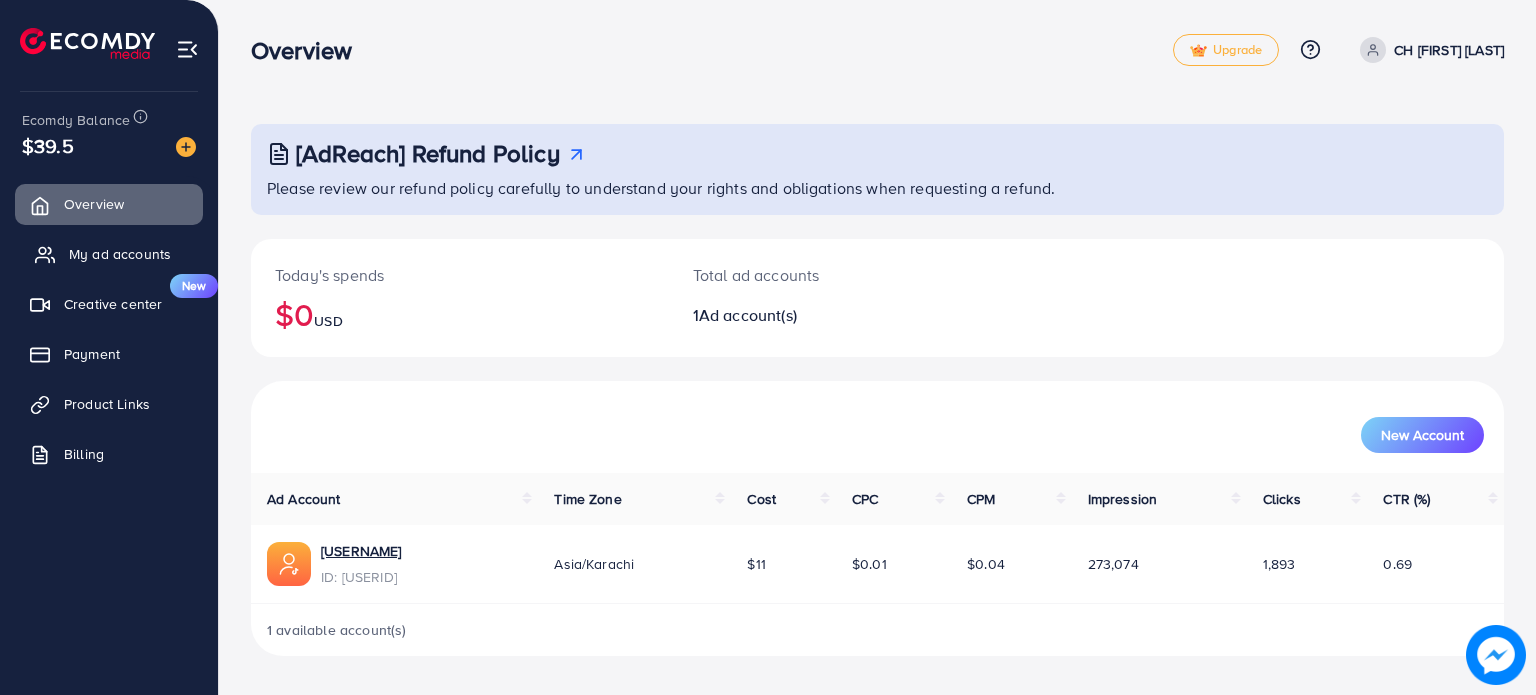 click on "My ad accounts" at bounding box center (120, 254) 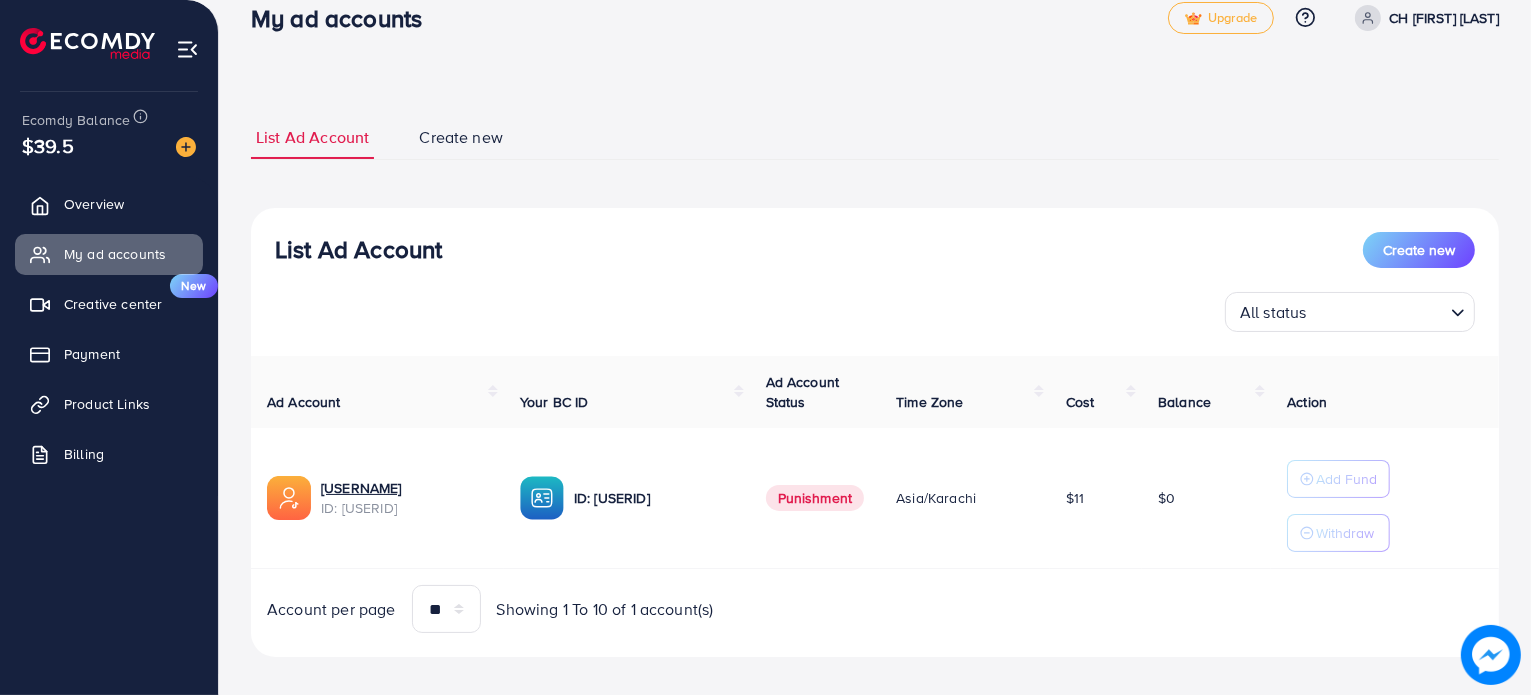 scroll, scrollTop: 48, scrollLeft: 0, axis: vertical 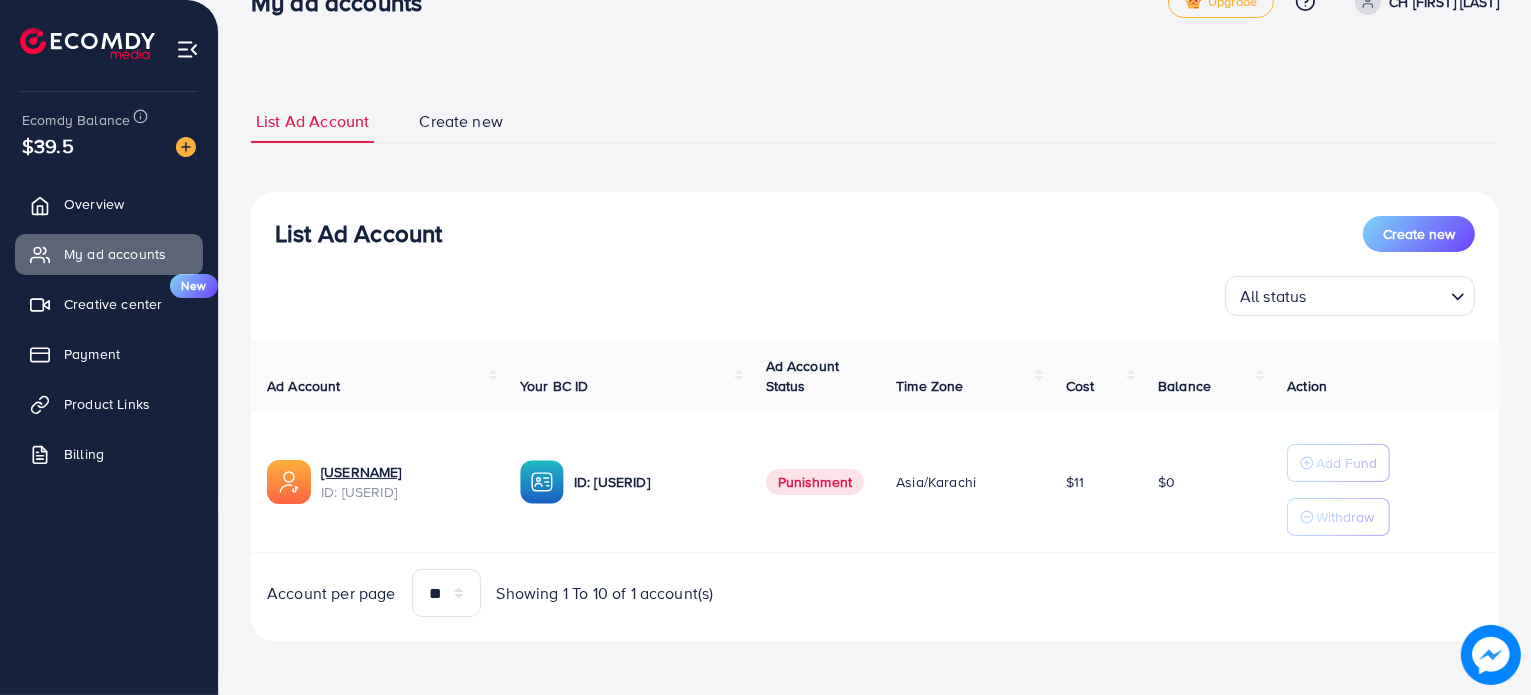 click on "$11" at bounding box center (1075, 482) 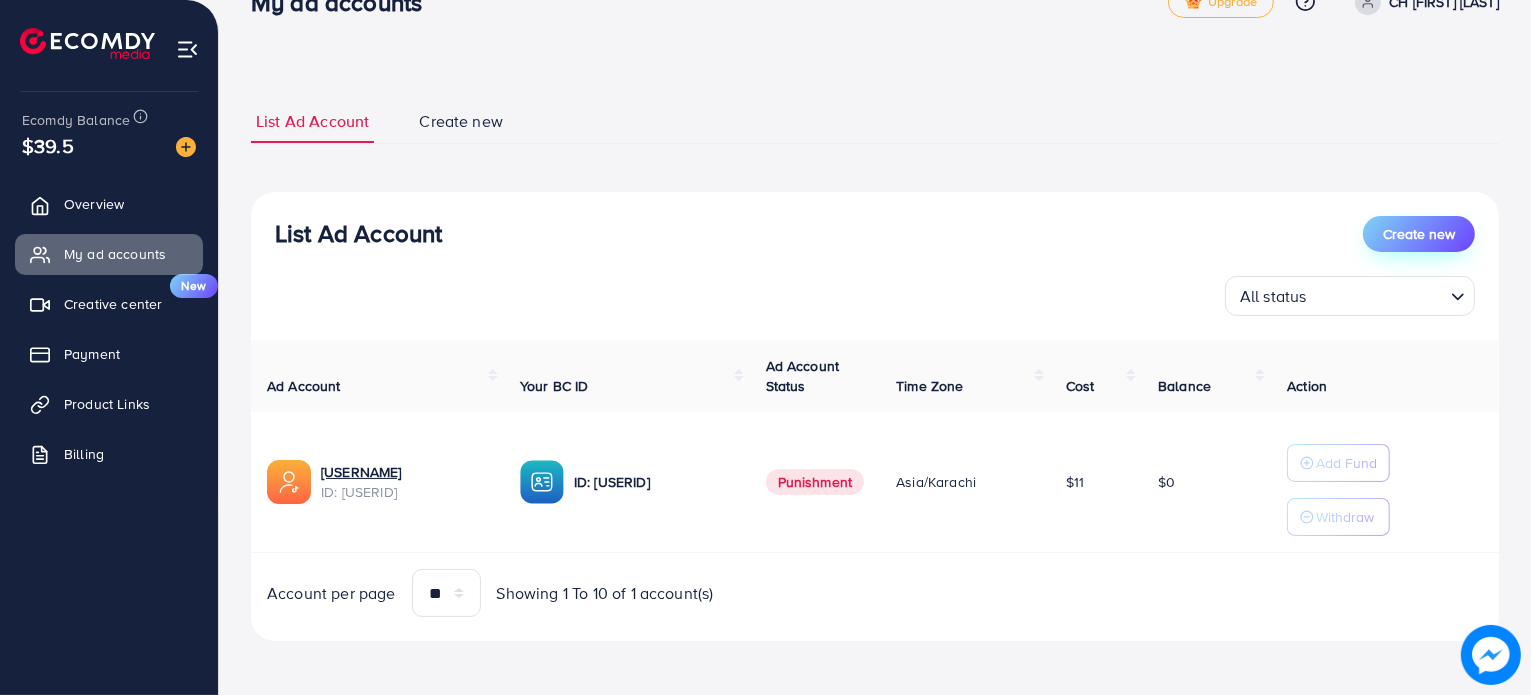 click on "Create new" at bounding box center [1419, 234] 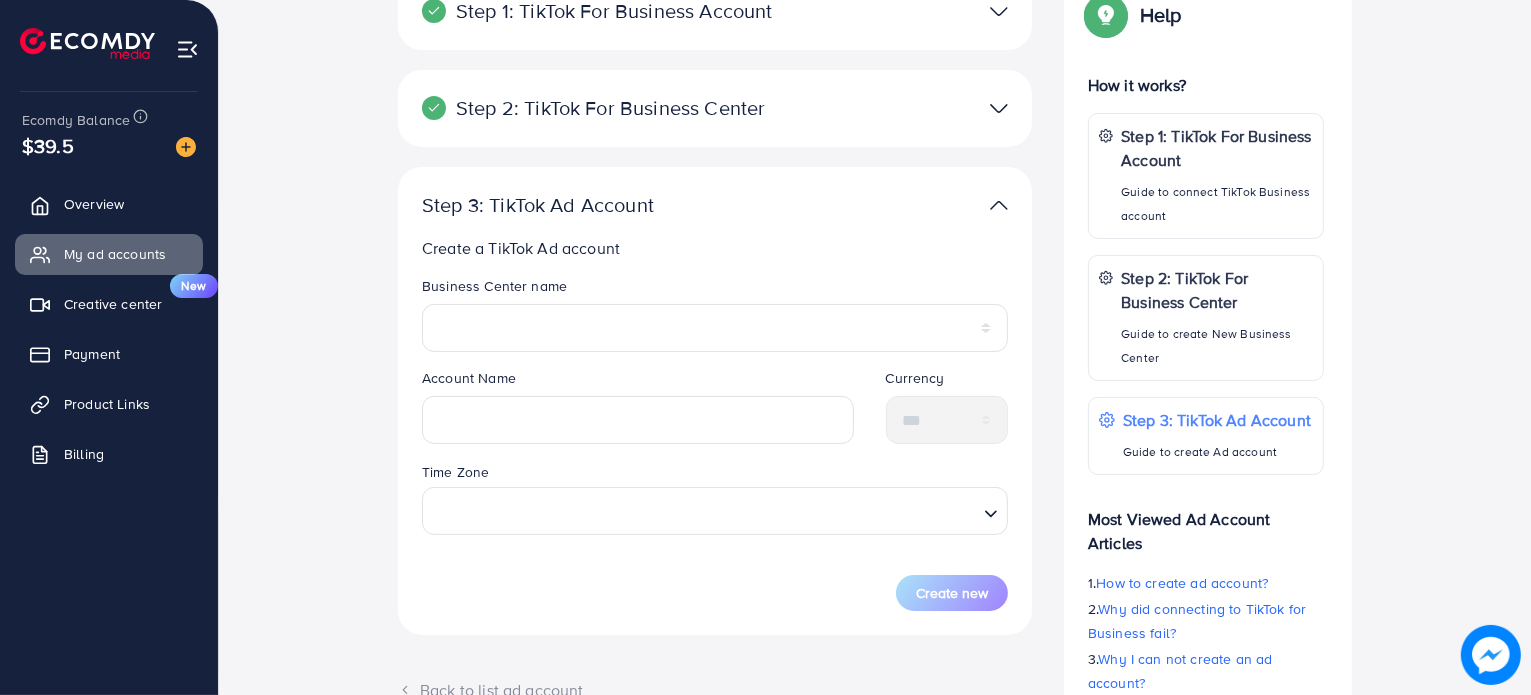 scroll, scrollTop: 300, scrollLeft: 0, axis: vertical 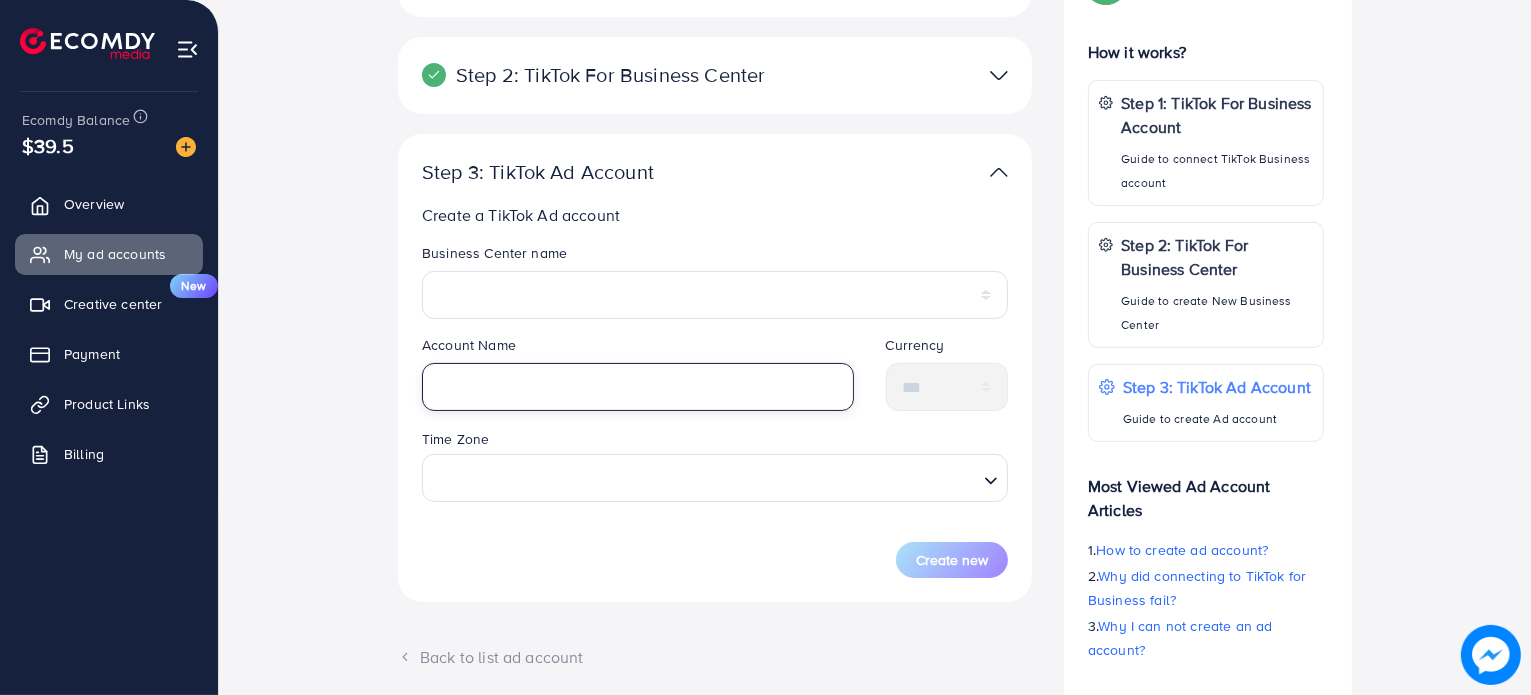 click at bounding box center [638, 387] 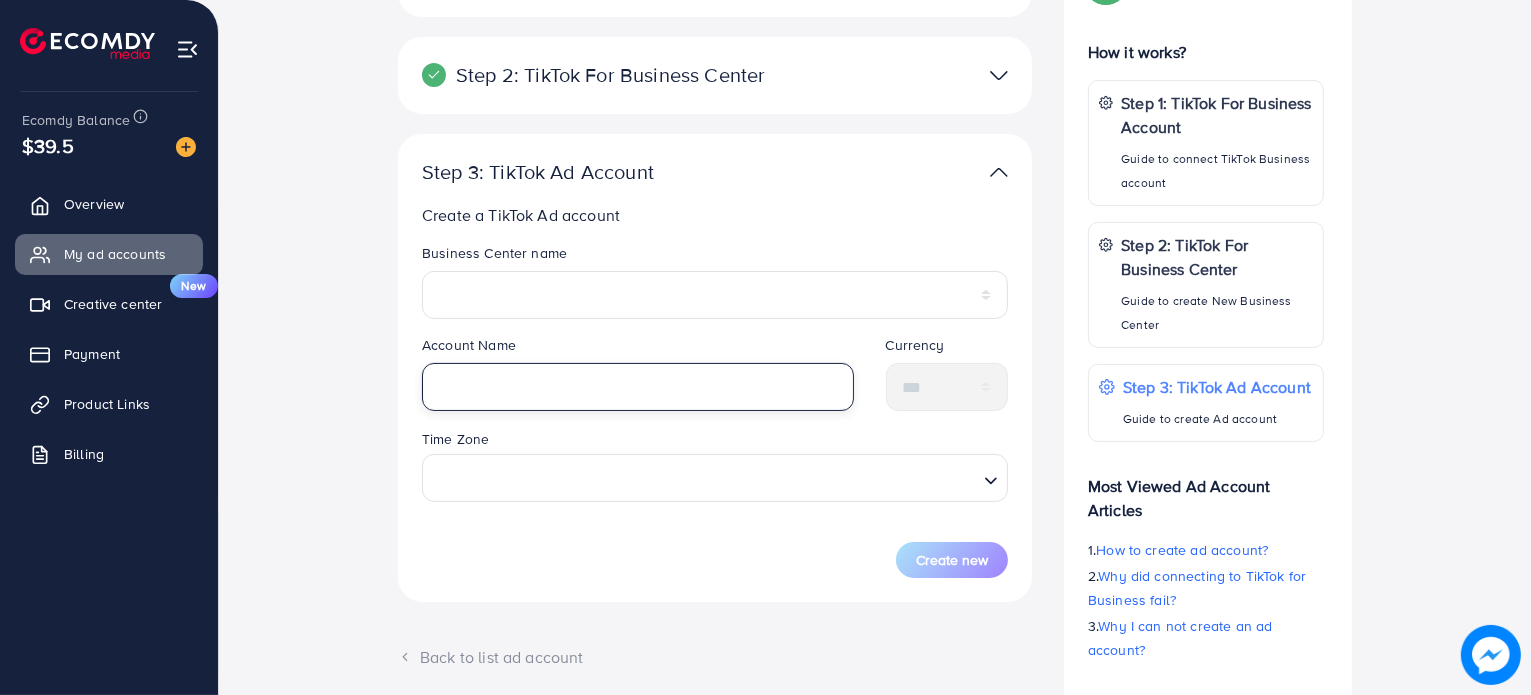 scroll, scrollTop: 424, scrollLeft: 0, axis: vertical 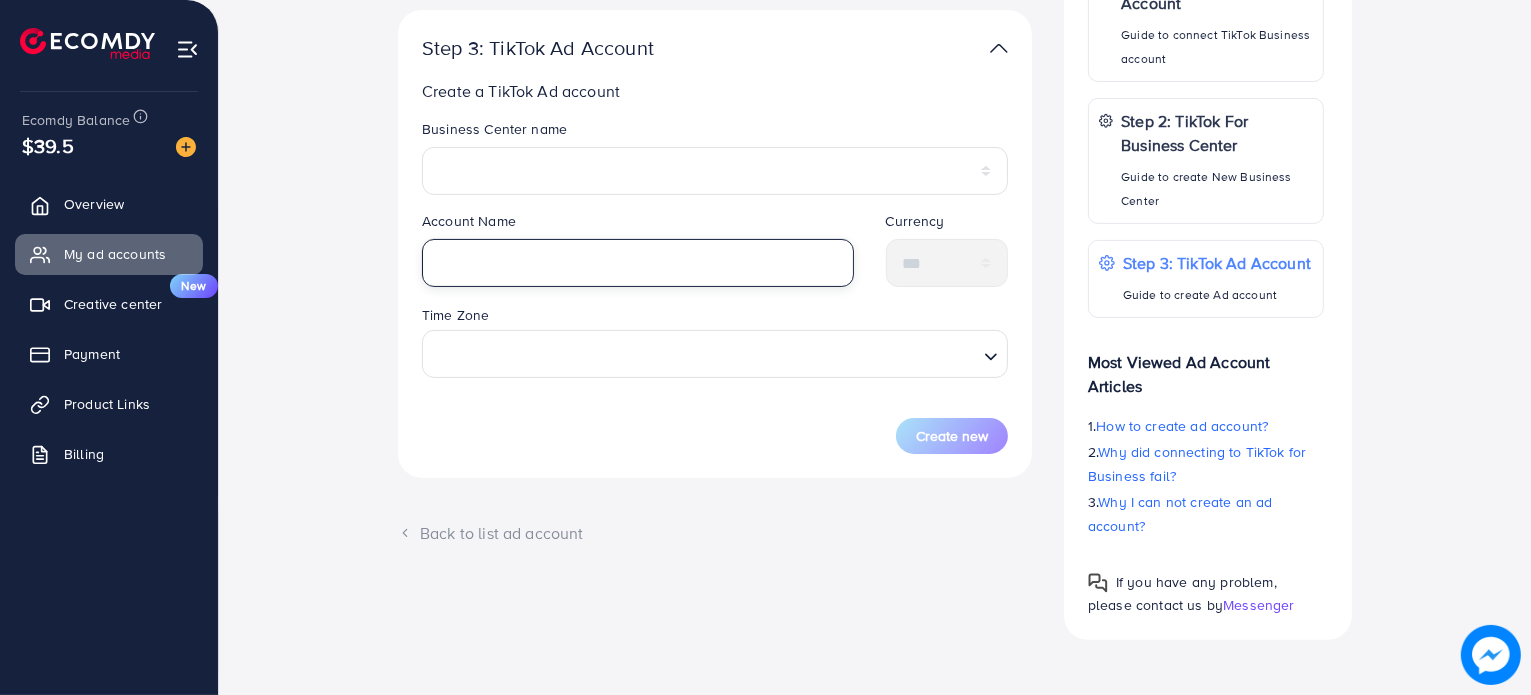 click at bounding box center [638, 263] 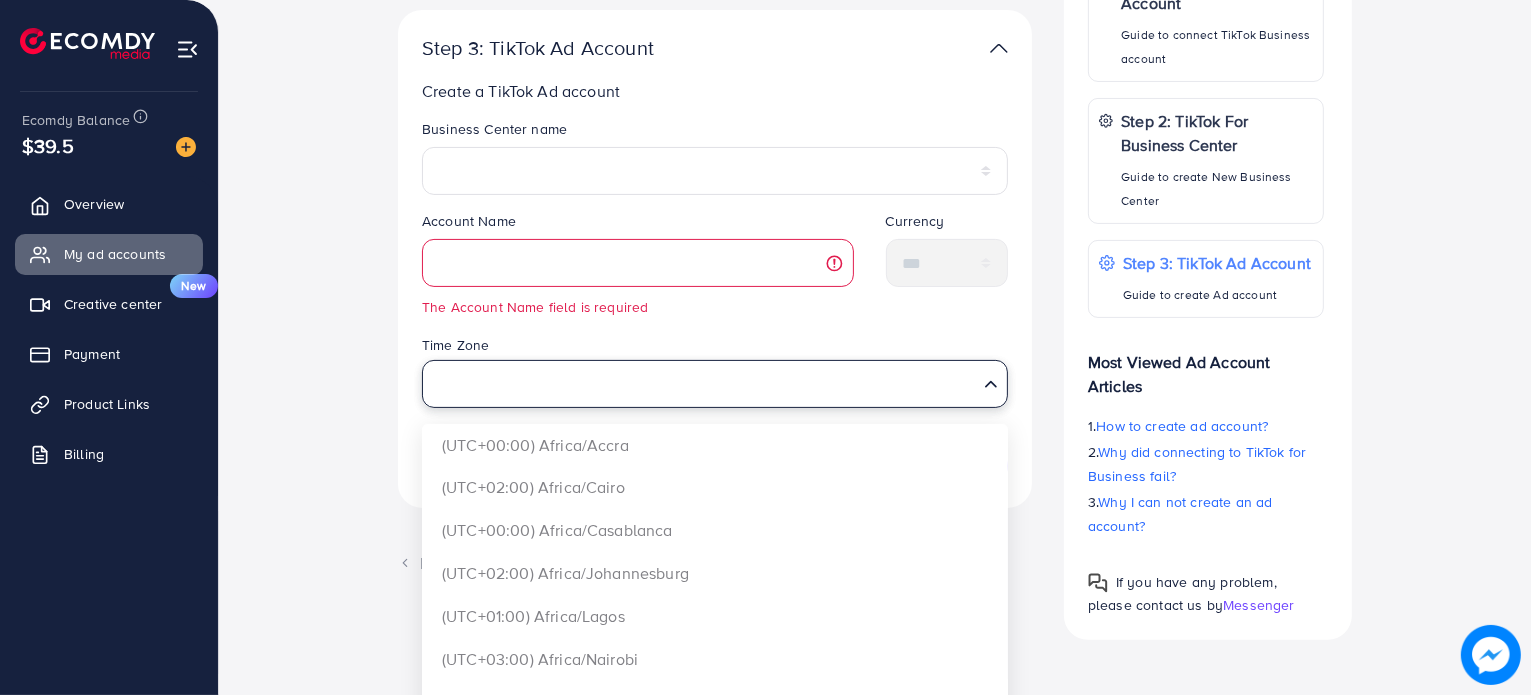 click on "Time Zone           Loading...
(UTC+00:00) Africa/Accra
(UTC+02:00) Africa/Cairo
(UTC+00:00) Africa/Casablanca
(UTC+02:00) Africa/Johannesburg
(UTC+01:00) Africa/Lagos
(UTC+03:00) Africa/Nairobi
(UTC+01:00) Africa/Tunis
(UTC-09:00) America/Anchorage
(UTC-03:00) America/Argentina/Buenos_Aires
(UTC-03:00) America/Argentina/Salta
(UTC-03:00) America/Argentina/San_Luis
(UTC-04:00) America/Asuncion
(UTC-05:00) America/Atikokan
(UTC-03:00) America/Belem
(UTC-04:00) America/Blanc-Sablon
(UTC-05:00) America/Bogota
(UTC-04:00) America/Campo_Grande
(UTC-04:30) America/Caracas
(UTC-06:00) America/Chicago" at bounding box center (715, 370) 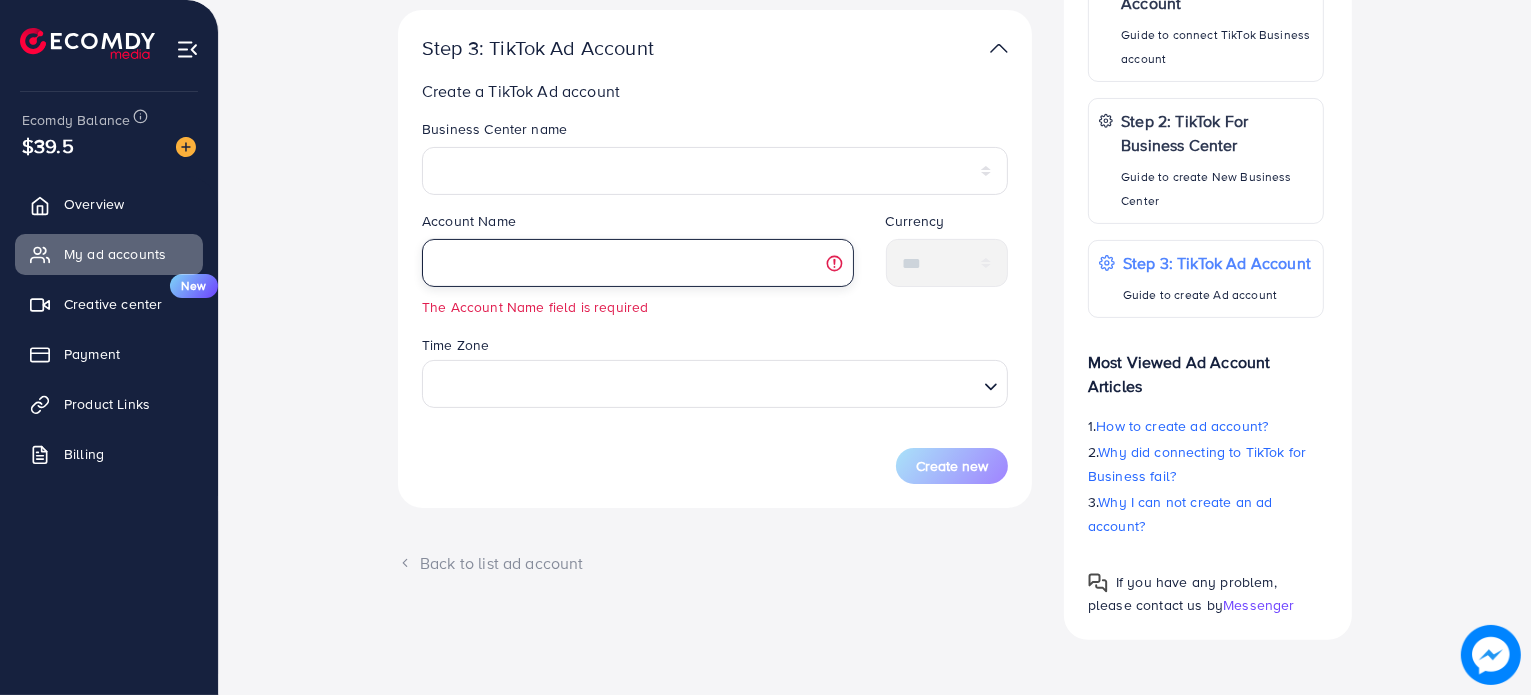 click at bounding box center [638, 263] 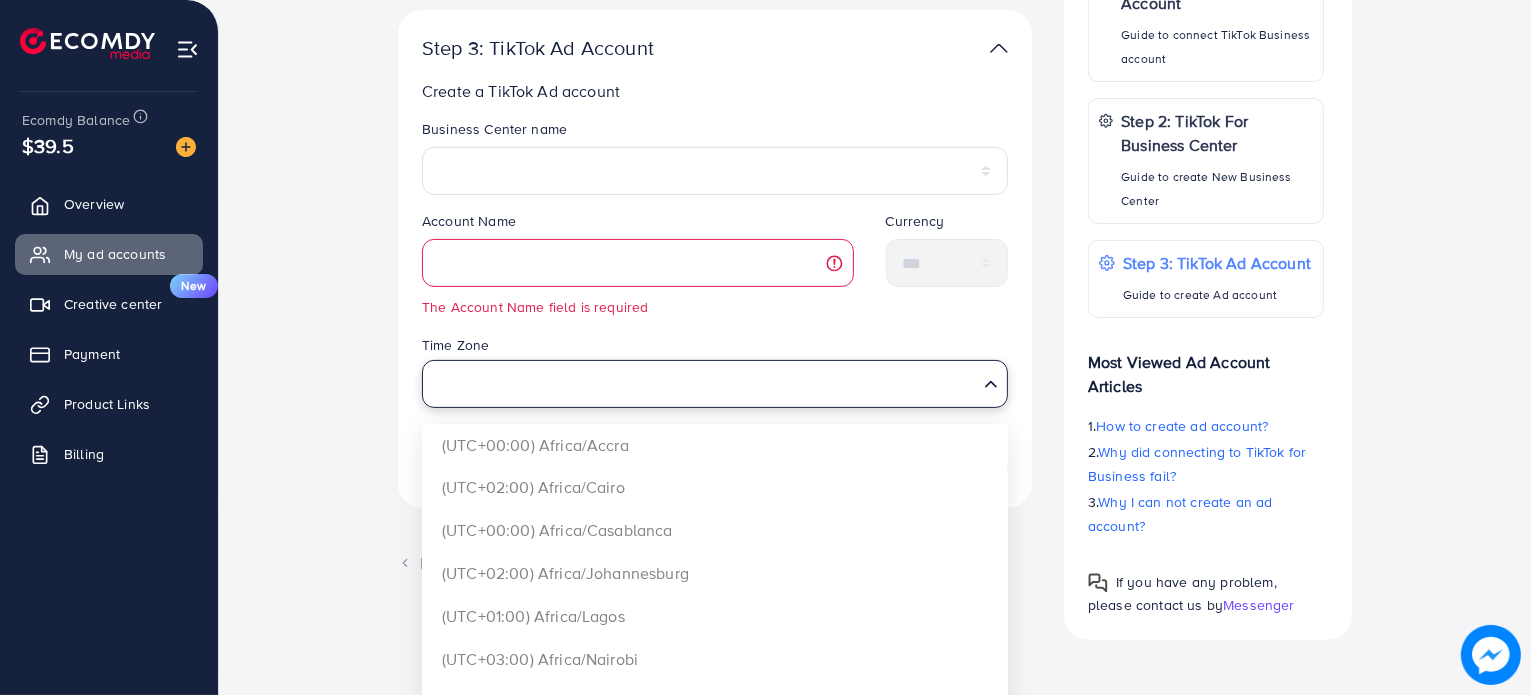 click at bounding box center (703, 383) 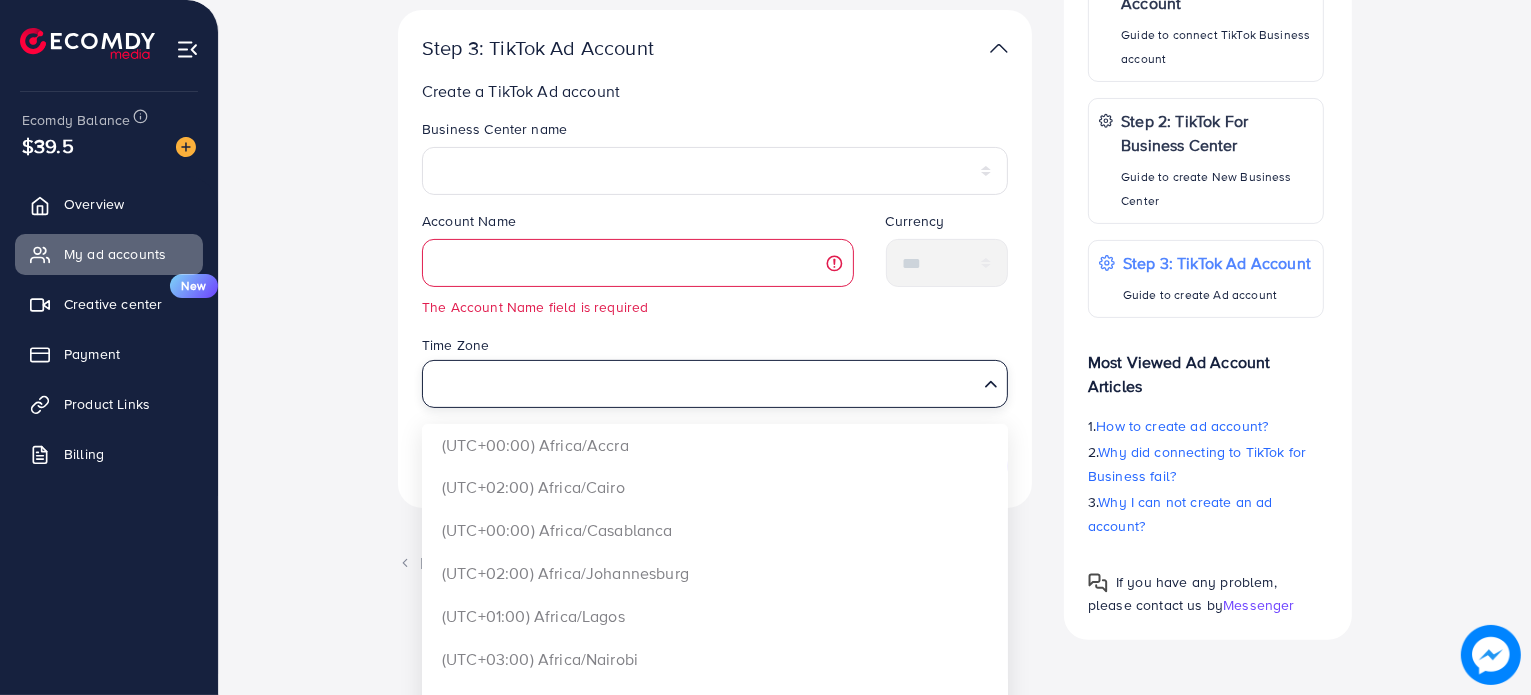 click on "**********" at bounding box center (875, 228) 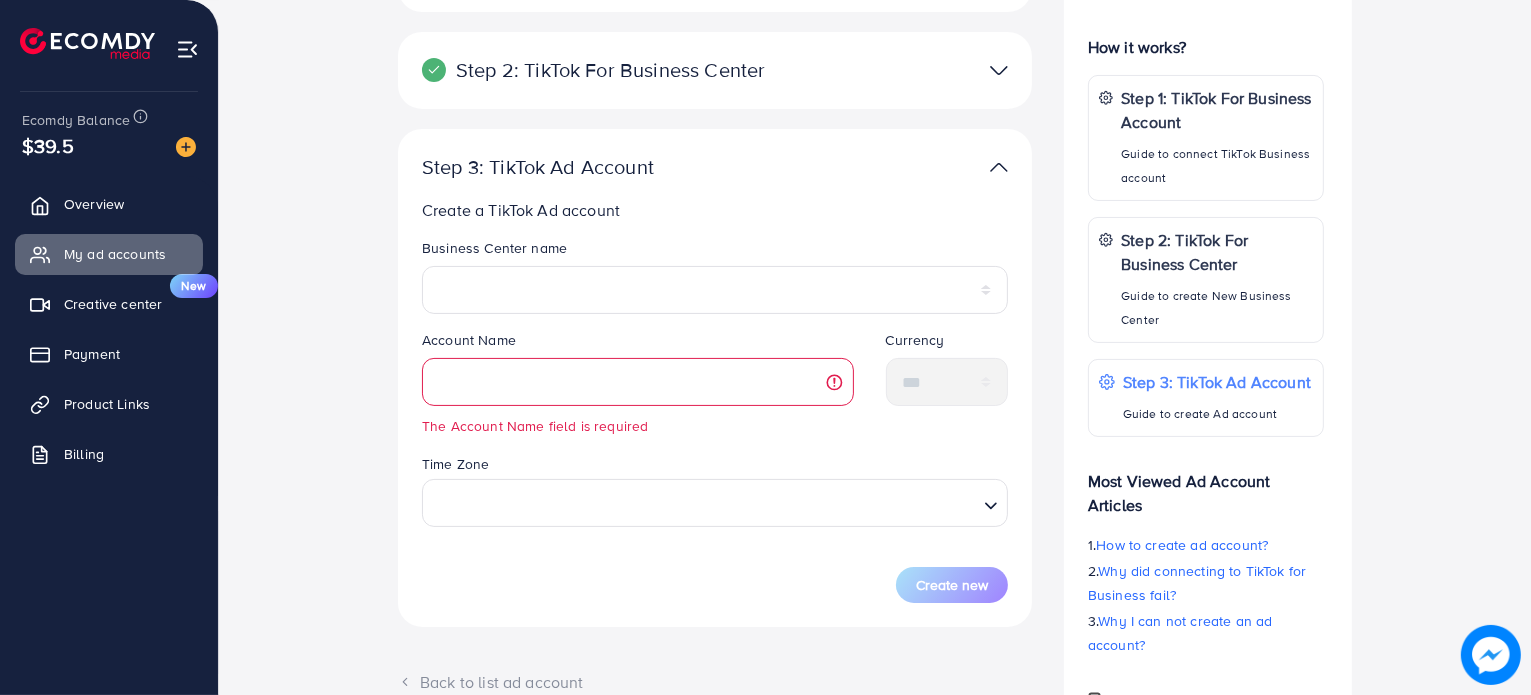 scroll, scrollTop: 424, scrollLeft: 0, axis: vertical 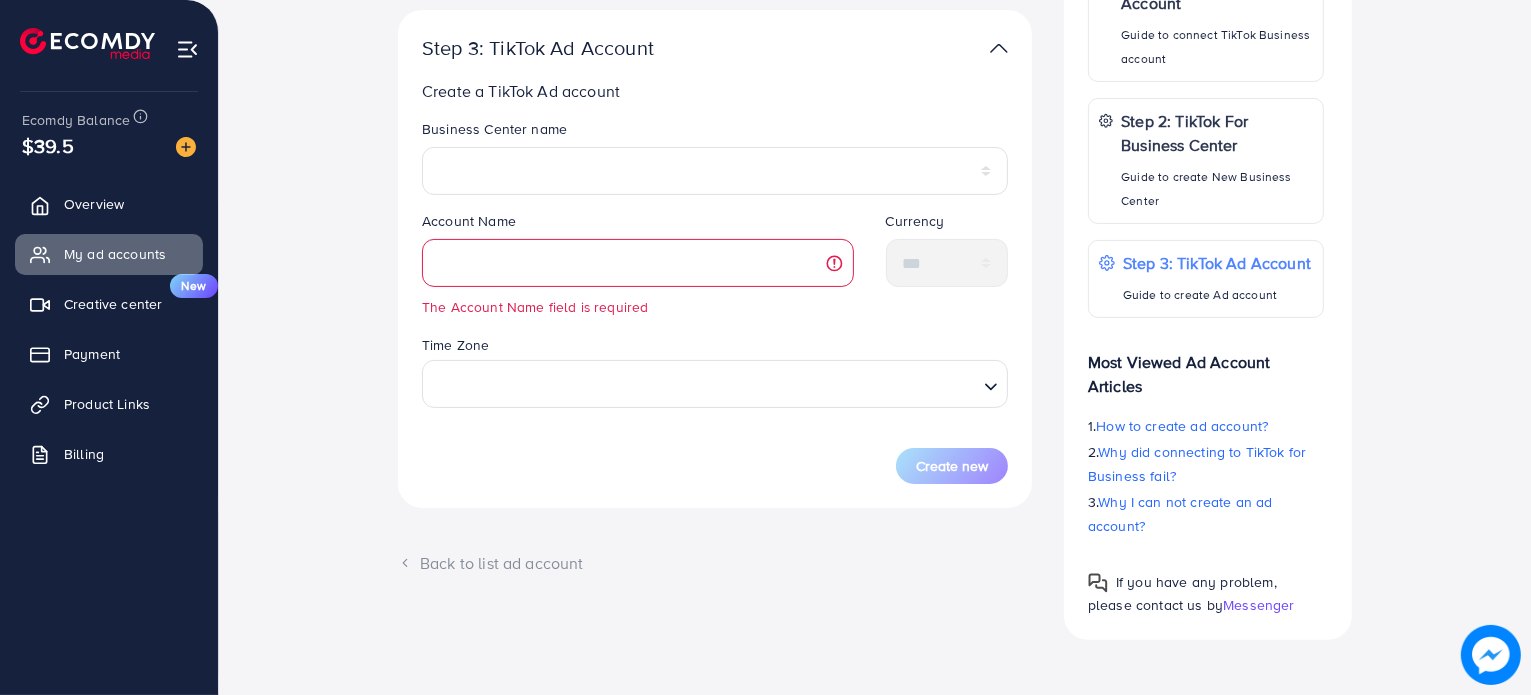 click on "Back to list ad account" at bounding box center [715, 563] 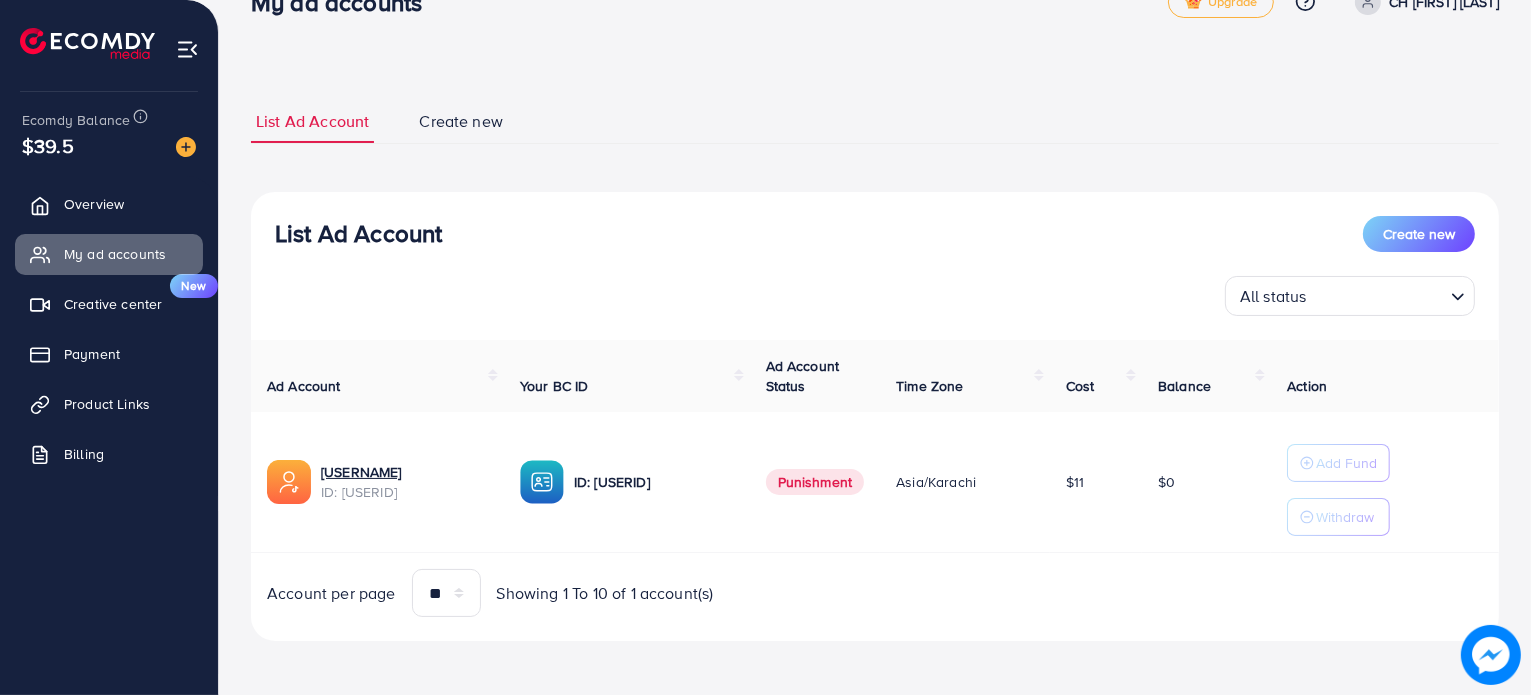 scroll, scrollTop: 48, scrollLeft: 0, axis: vertical 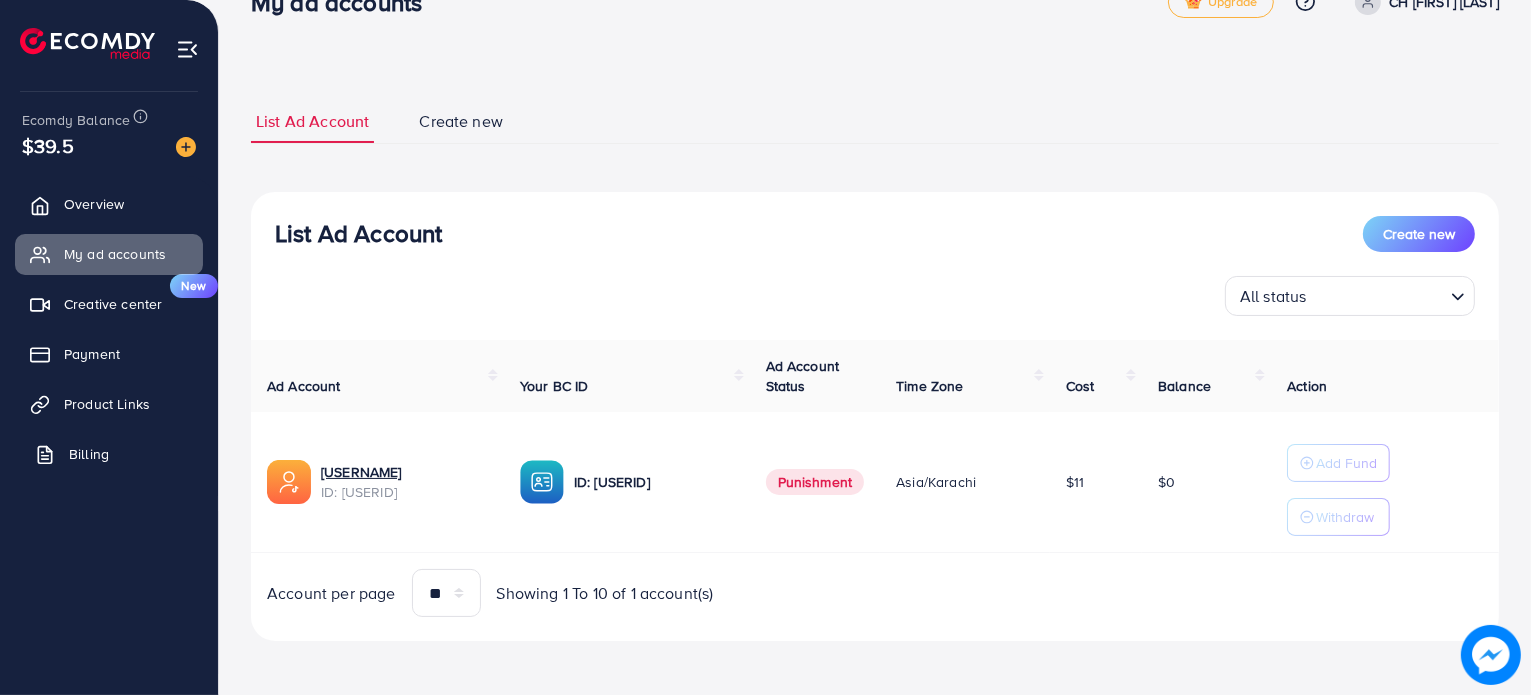 drag, startPoint x: 92, startPoint y: 447, endPoint x: 125, endPoint y: 451, distance: 33.24154 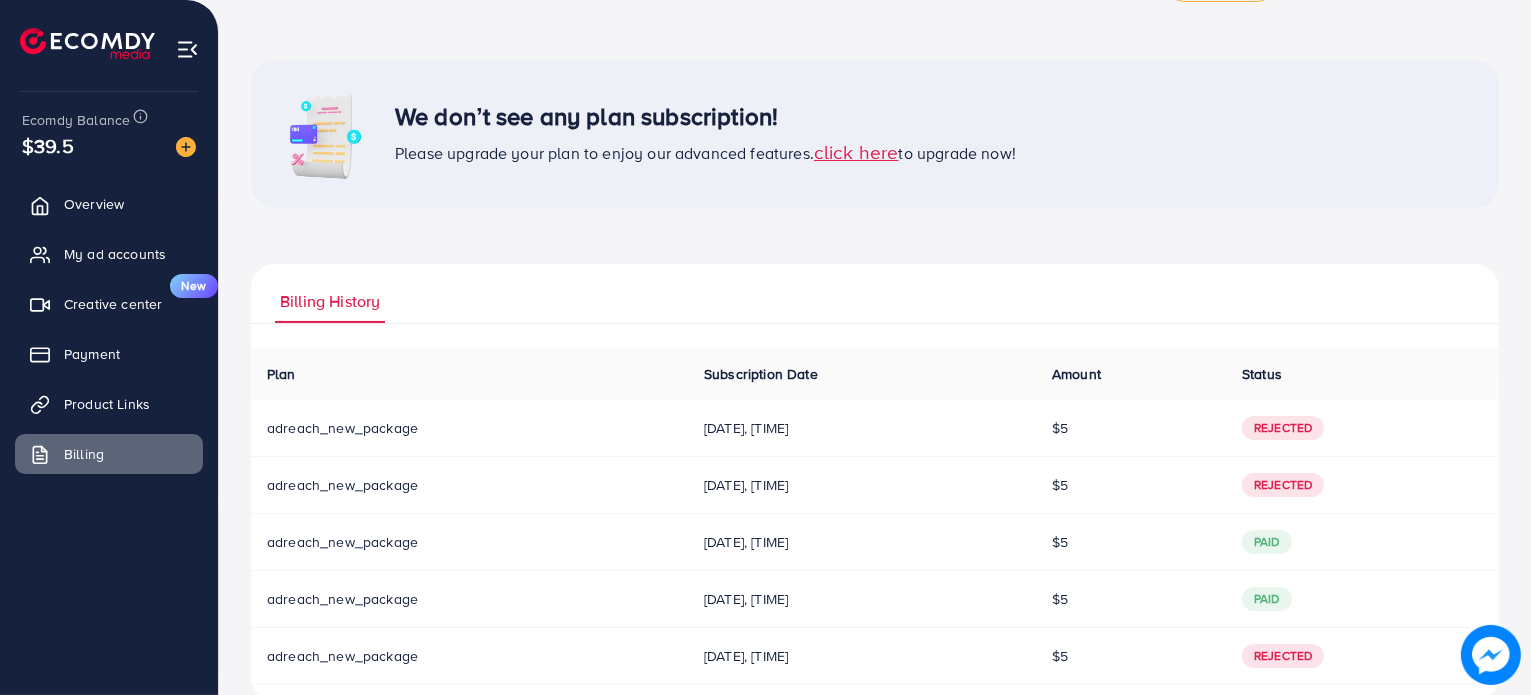 scroll, scrollTop: 100, scrollLeft: 0, axis: vertical 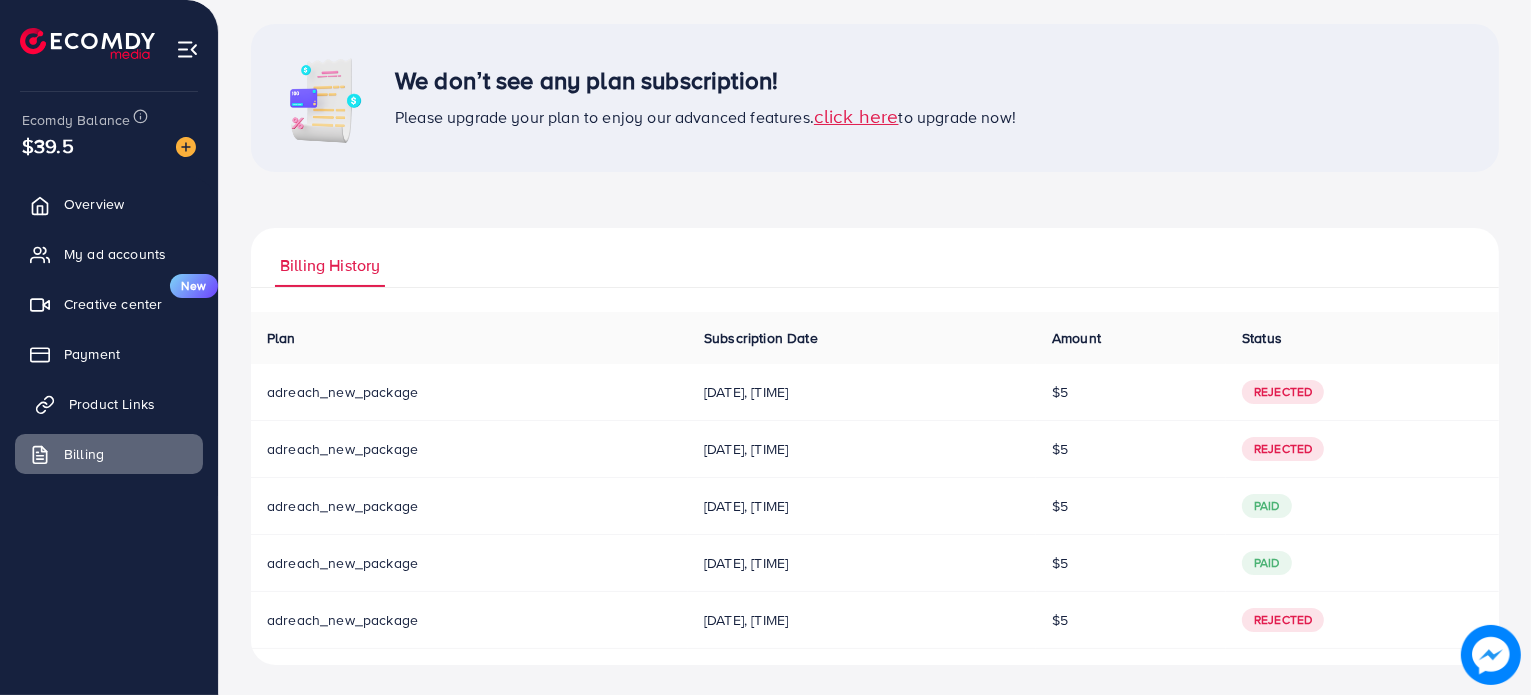 click on "Product Links" at bounding box center (112, 404) 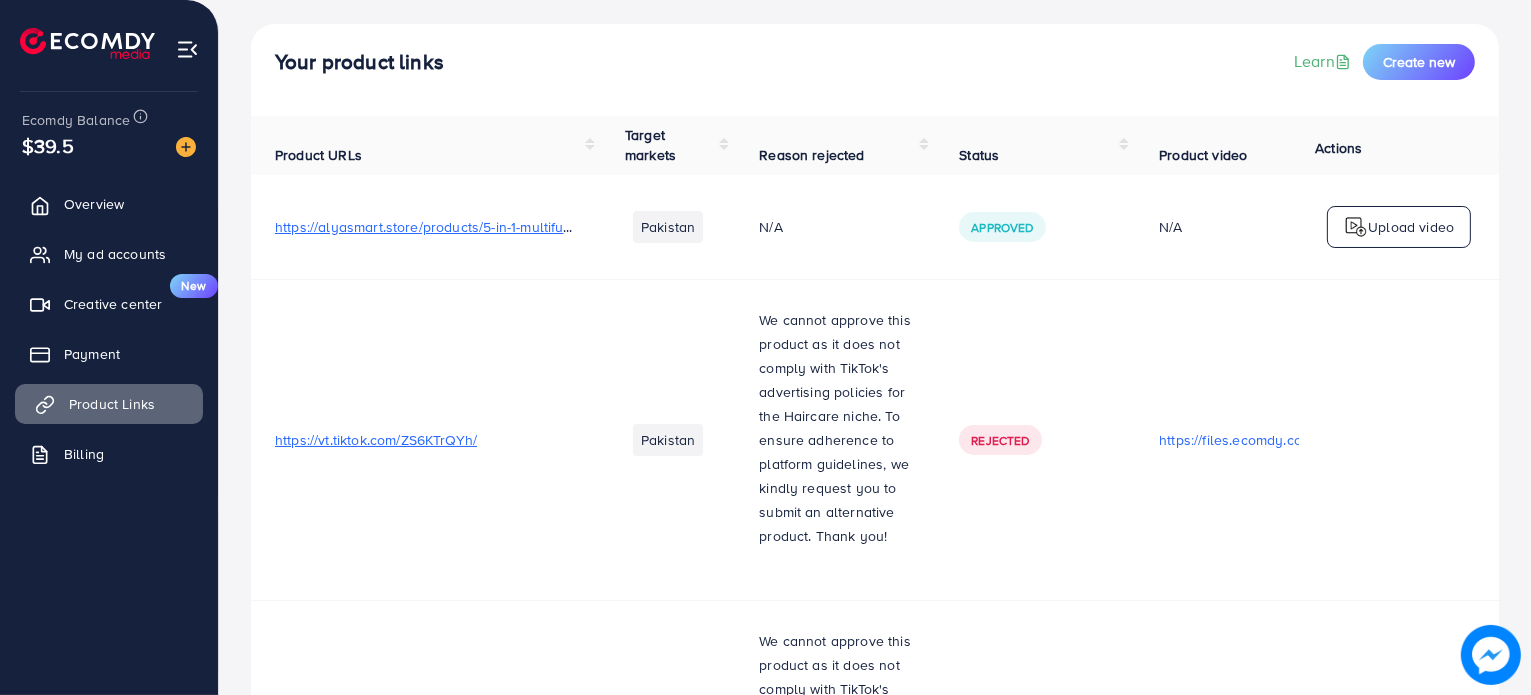 scroll, scrollTop: 0, scrollLeft: 0, axis: both 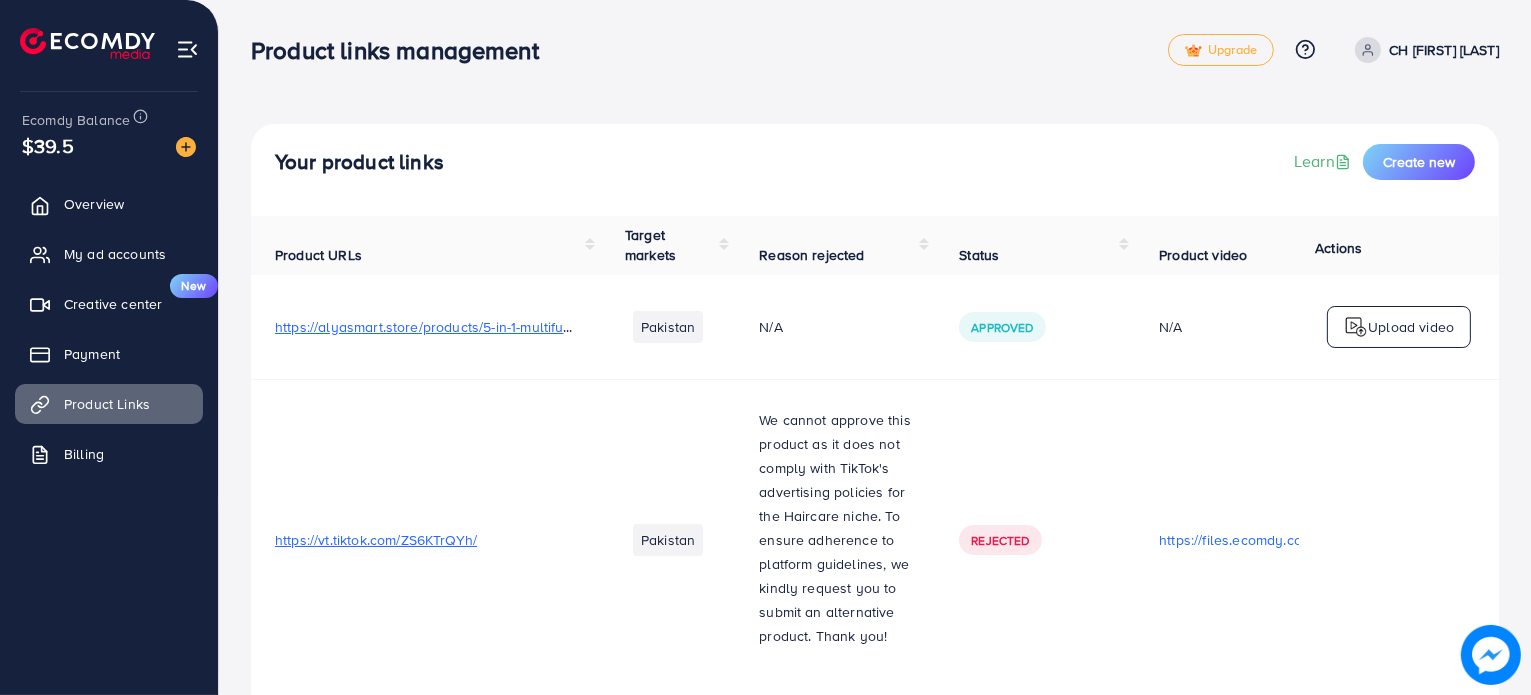 click on "Upload video" at bounding box center [1411, 327] 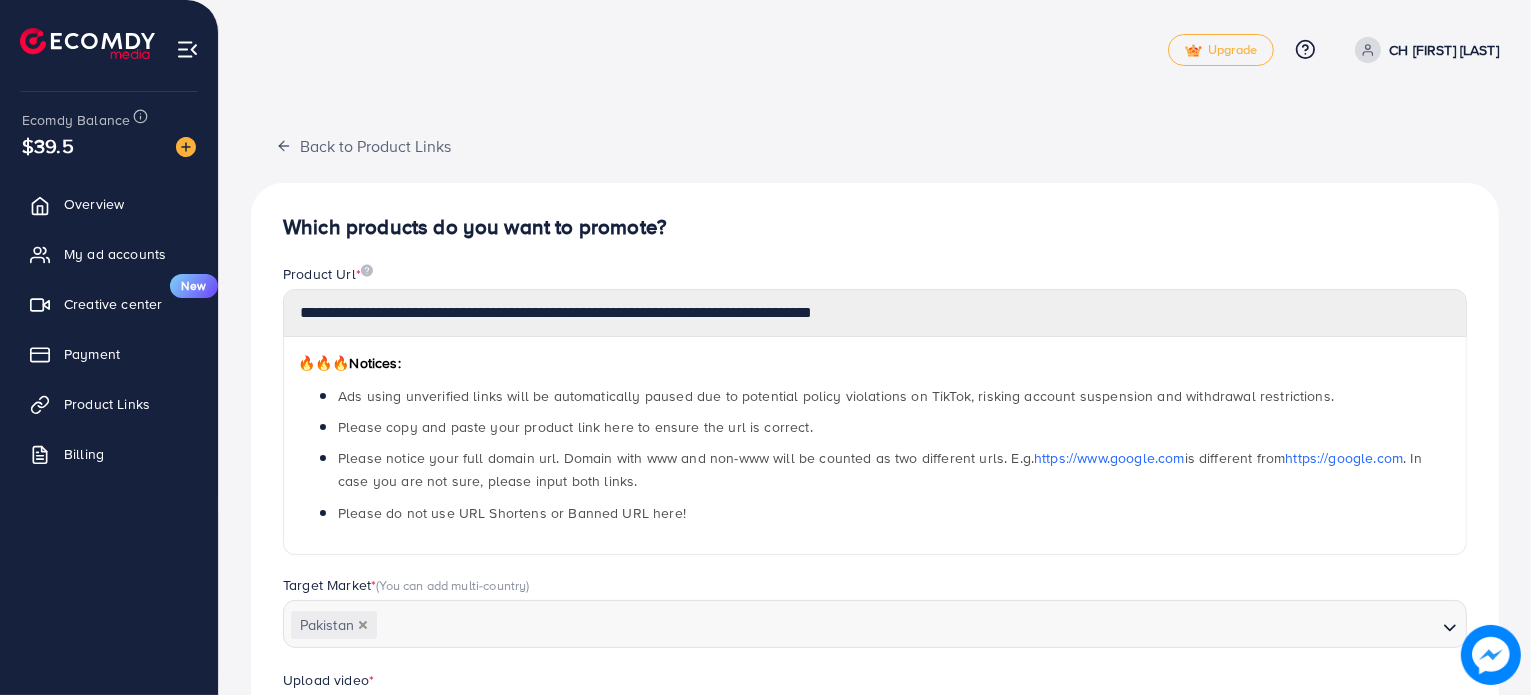 scroll, scrollTop: 405, scrollLeft: 0, axis: vertical 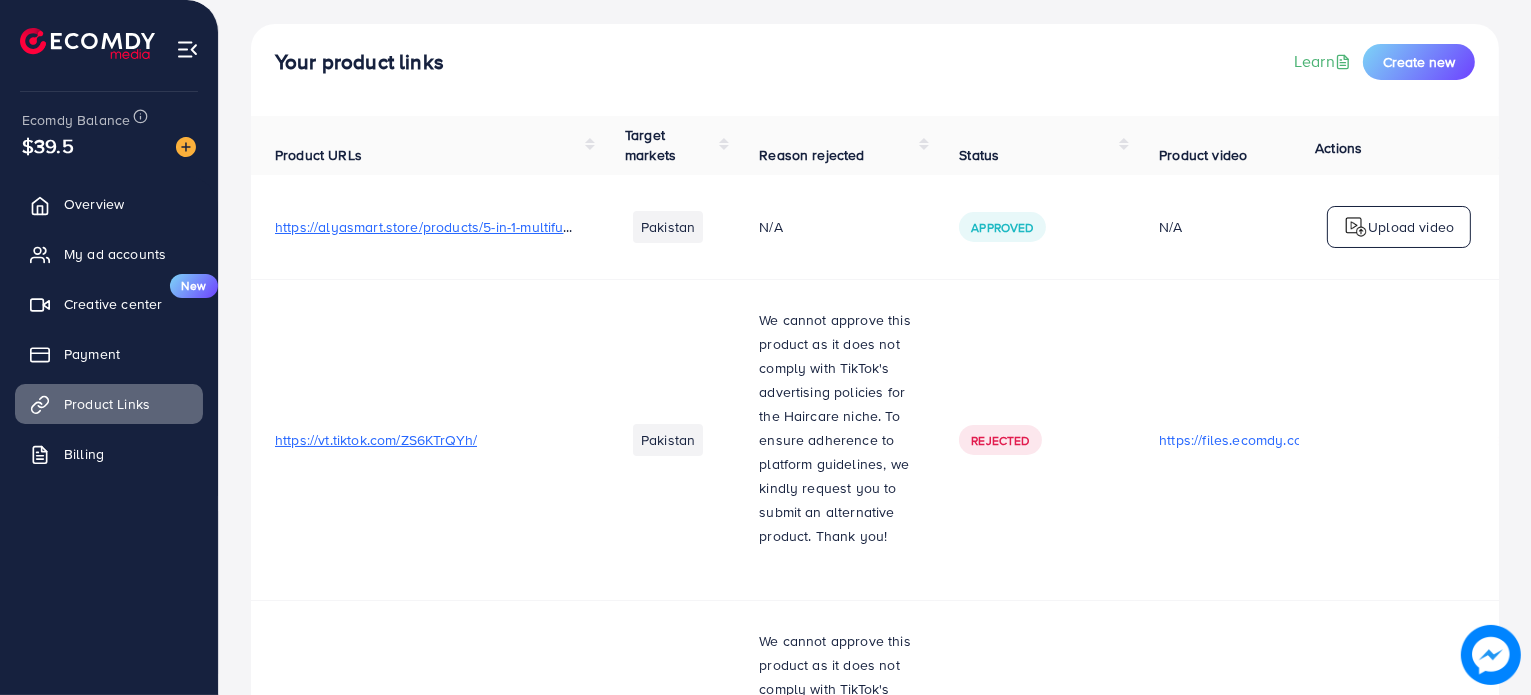 click on "https://vt.tiktok.com/ZS6KTrQYh/" at bounding box center (376, 440) 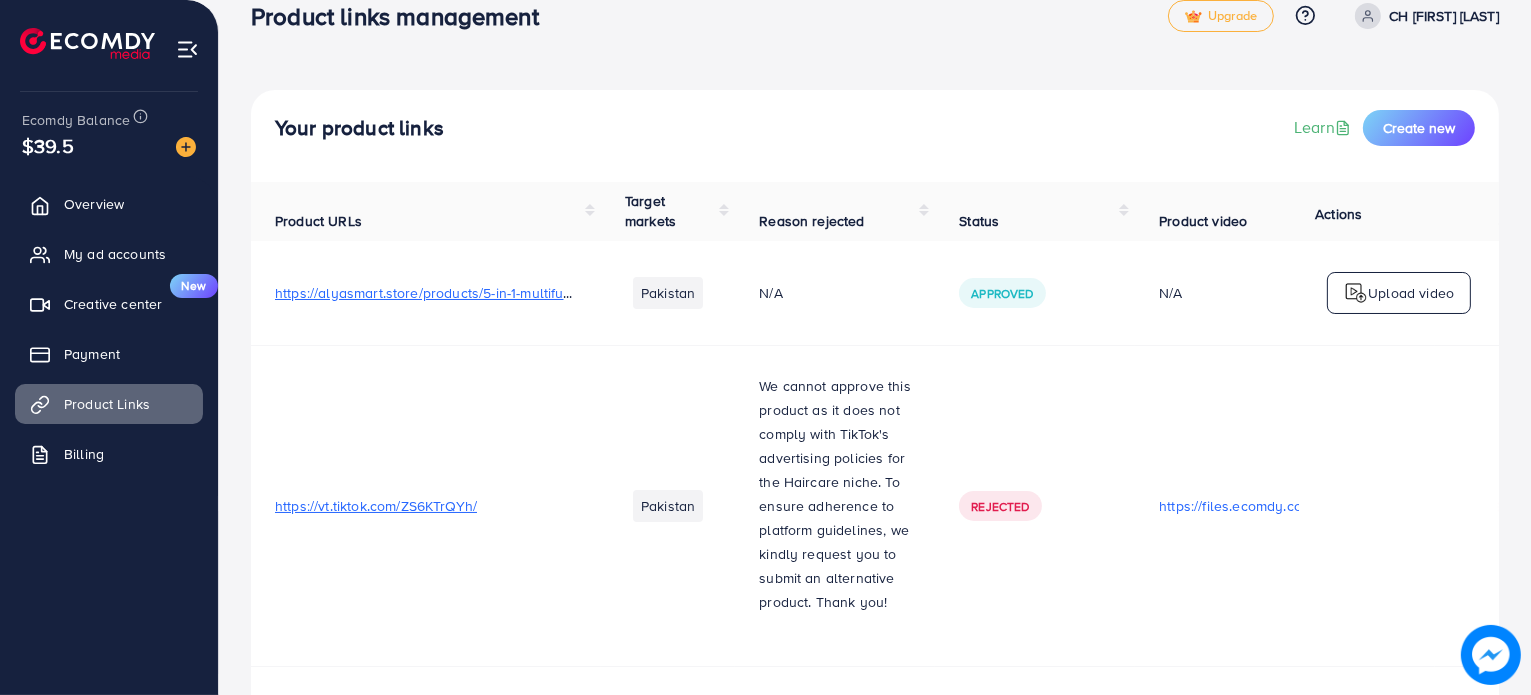scroll, scrollTop: 0, scrollLeft: 0, axis: both 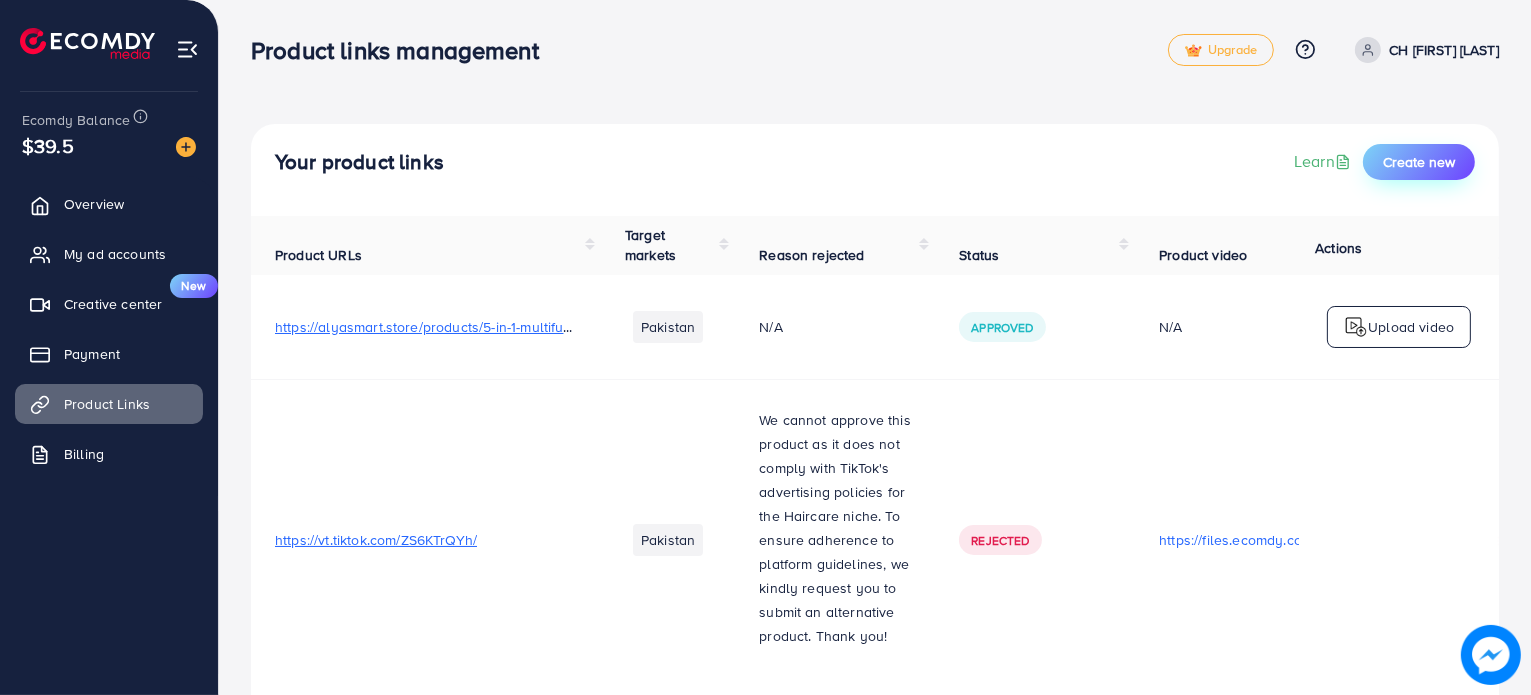 click on "Create new" at bounding box center [1419, 162] 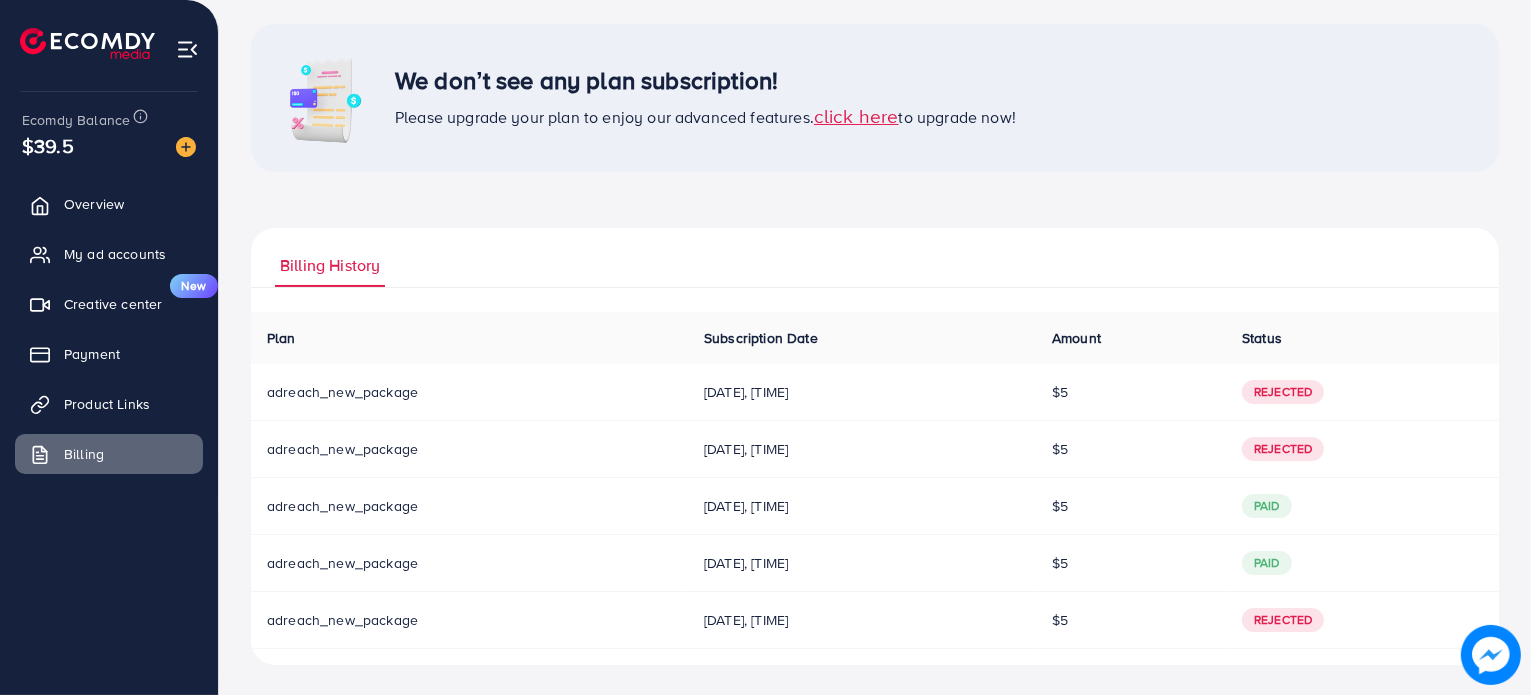 scroll, scrollTop: 100, scrollLeft: 0, axis: vertical 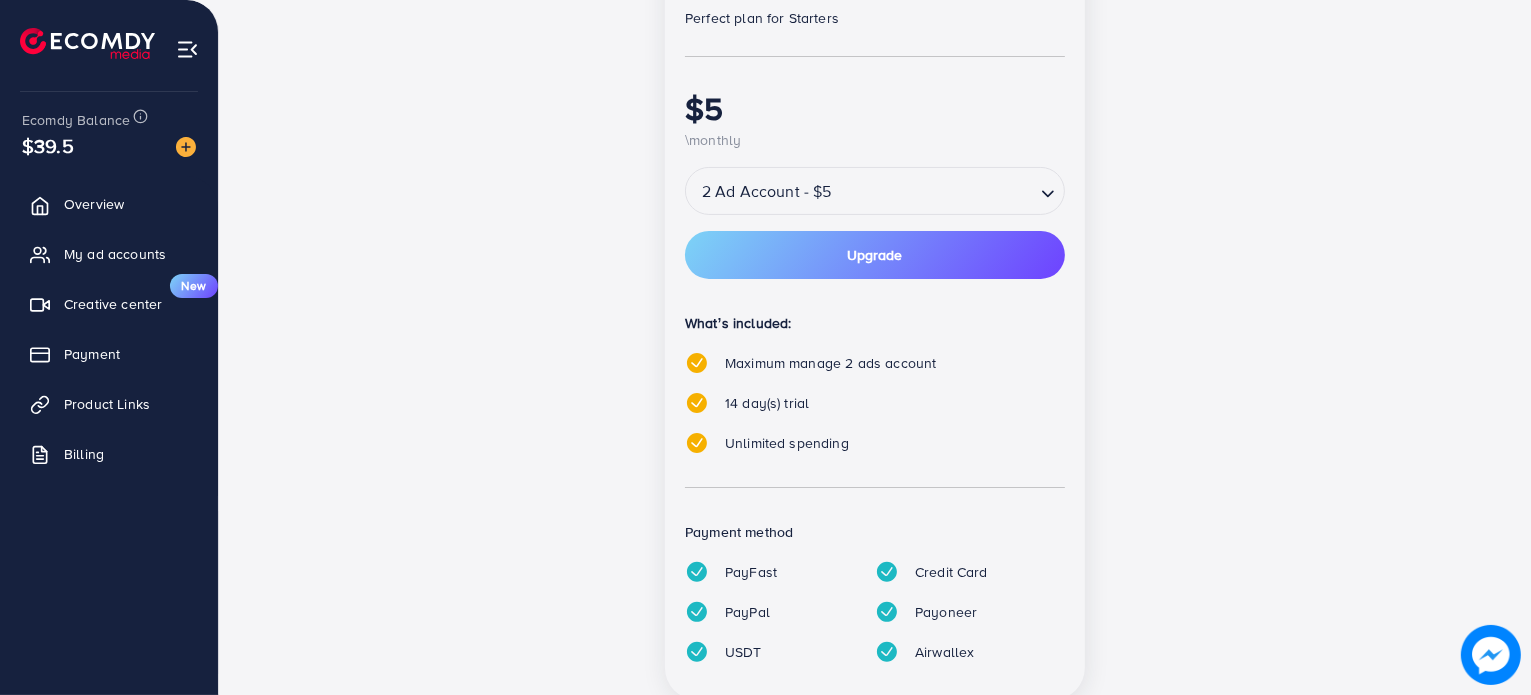 click 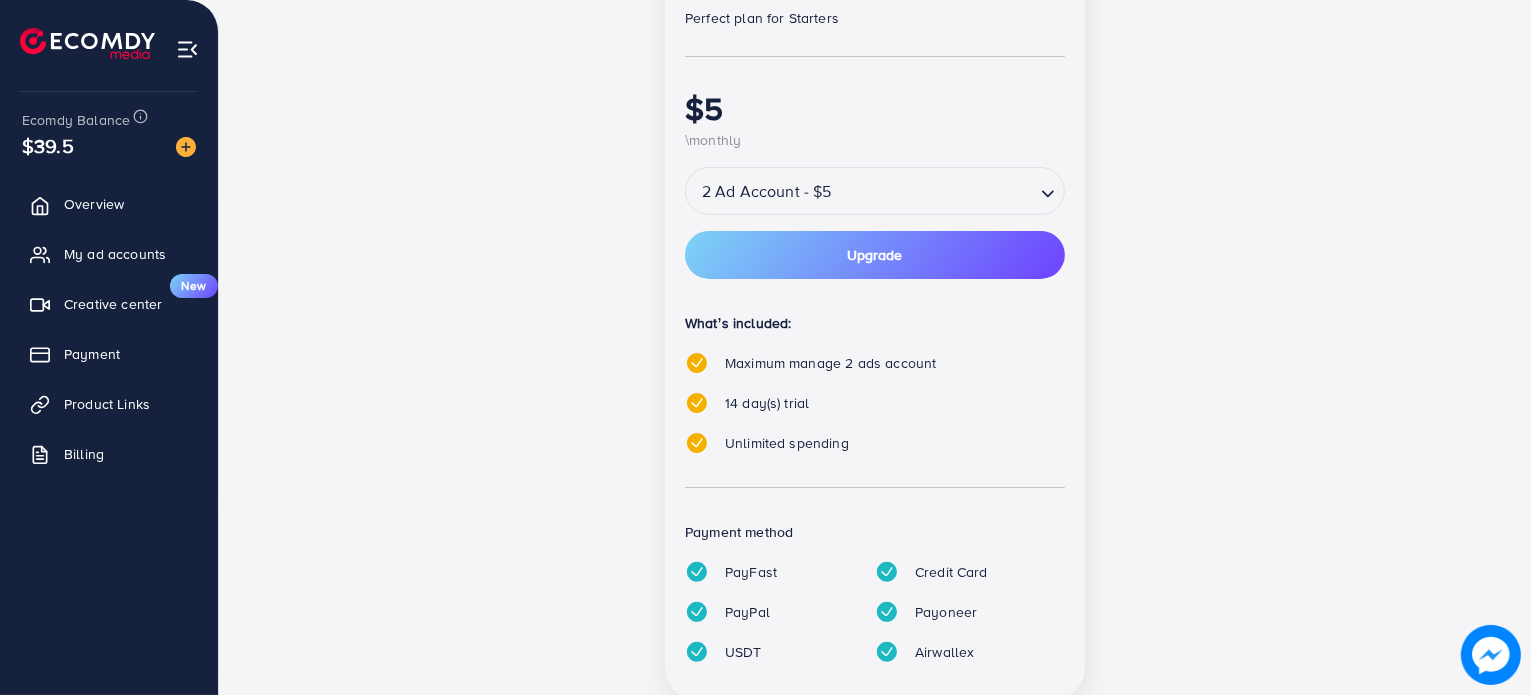 click 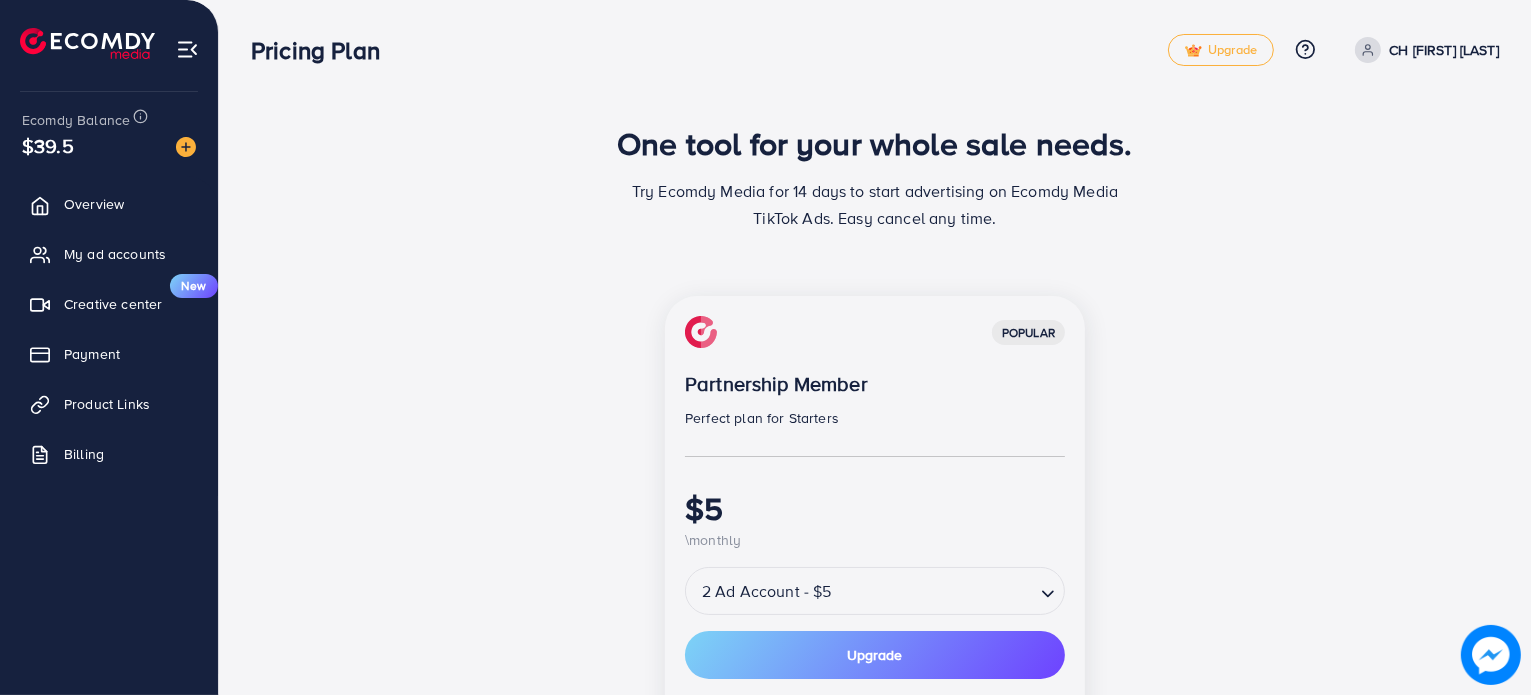 scroll, scrollTop: 0, scrollLeft: 0, axis: both 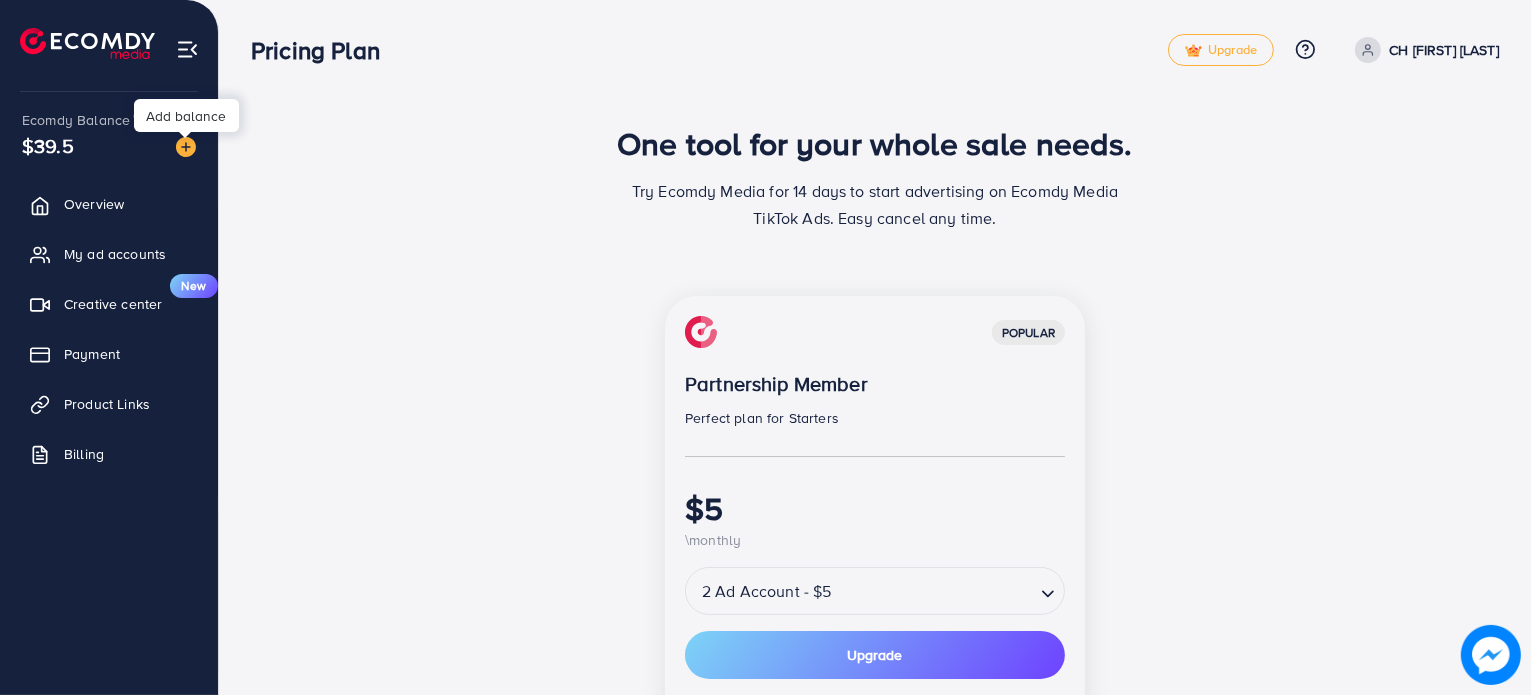 click at bounding box center [186, 147] 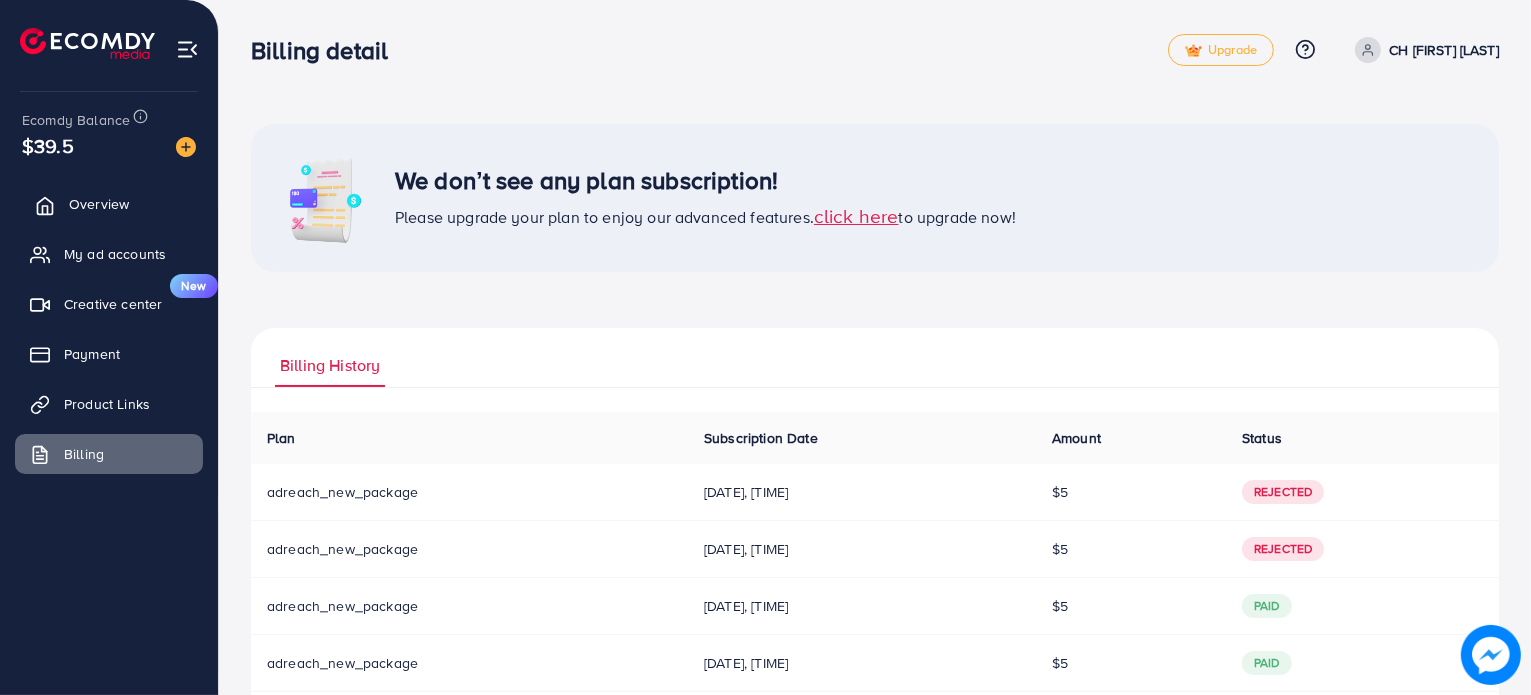 click on "Overview" at bounding box center (99, 204) 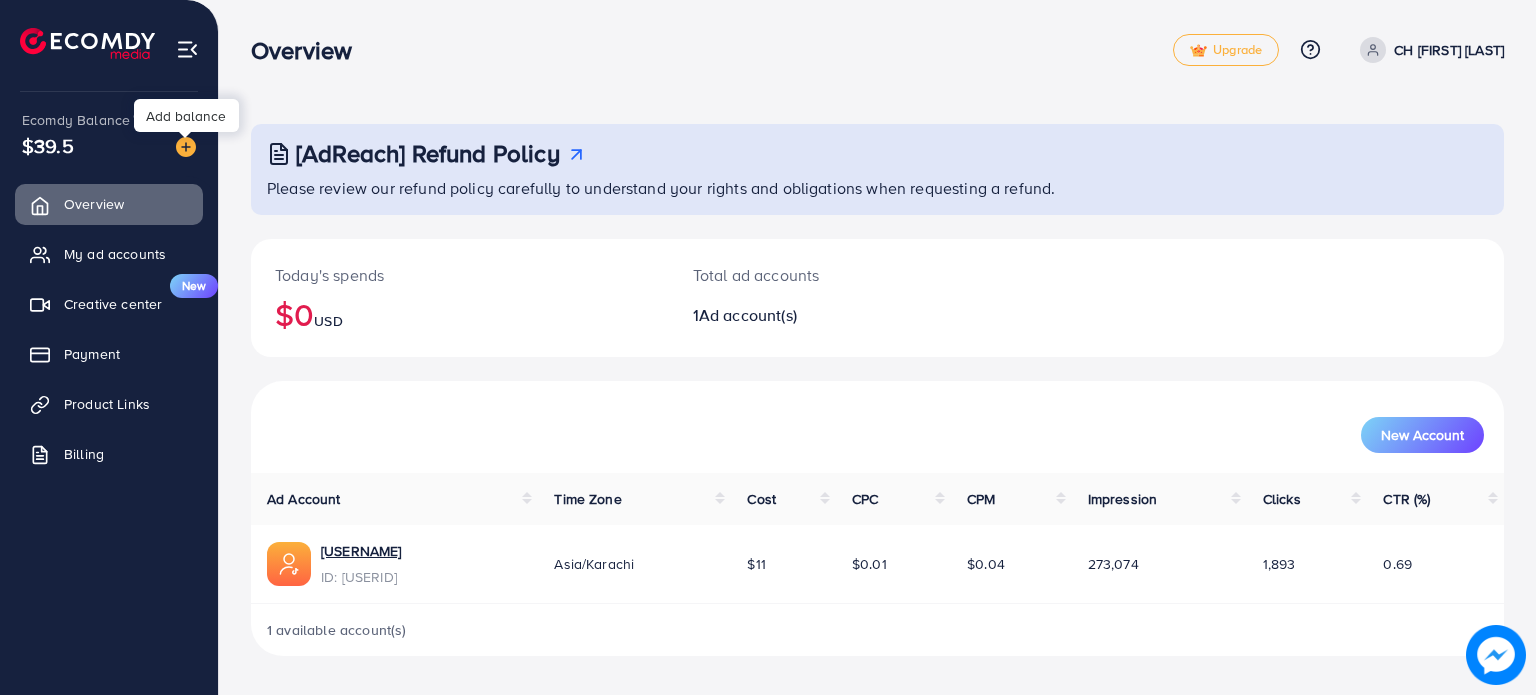 click at bounding box center [186, 147] 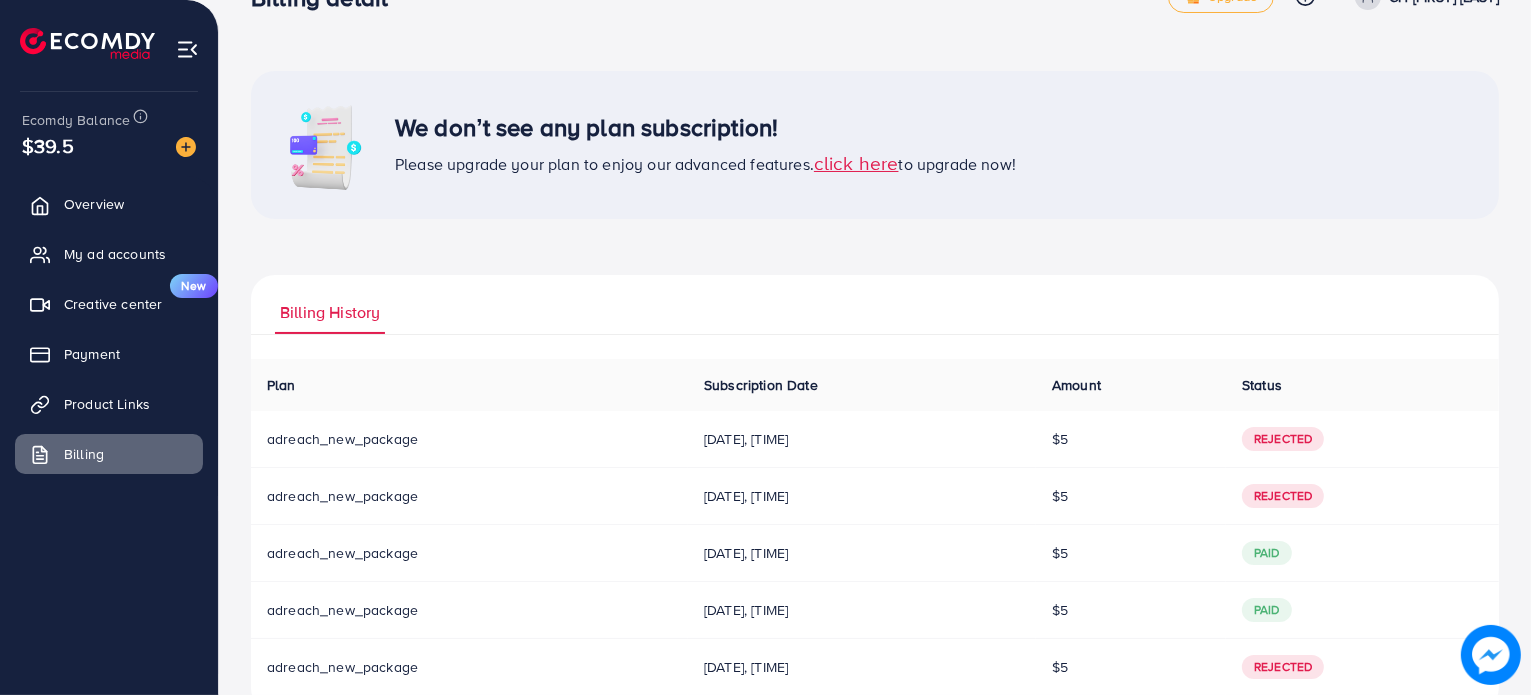 scroll, scrollTop: 100, scrollLeft: 0, axis: vertical 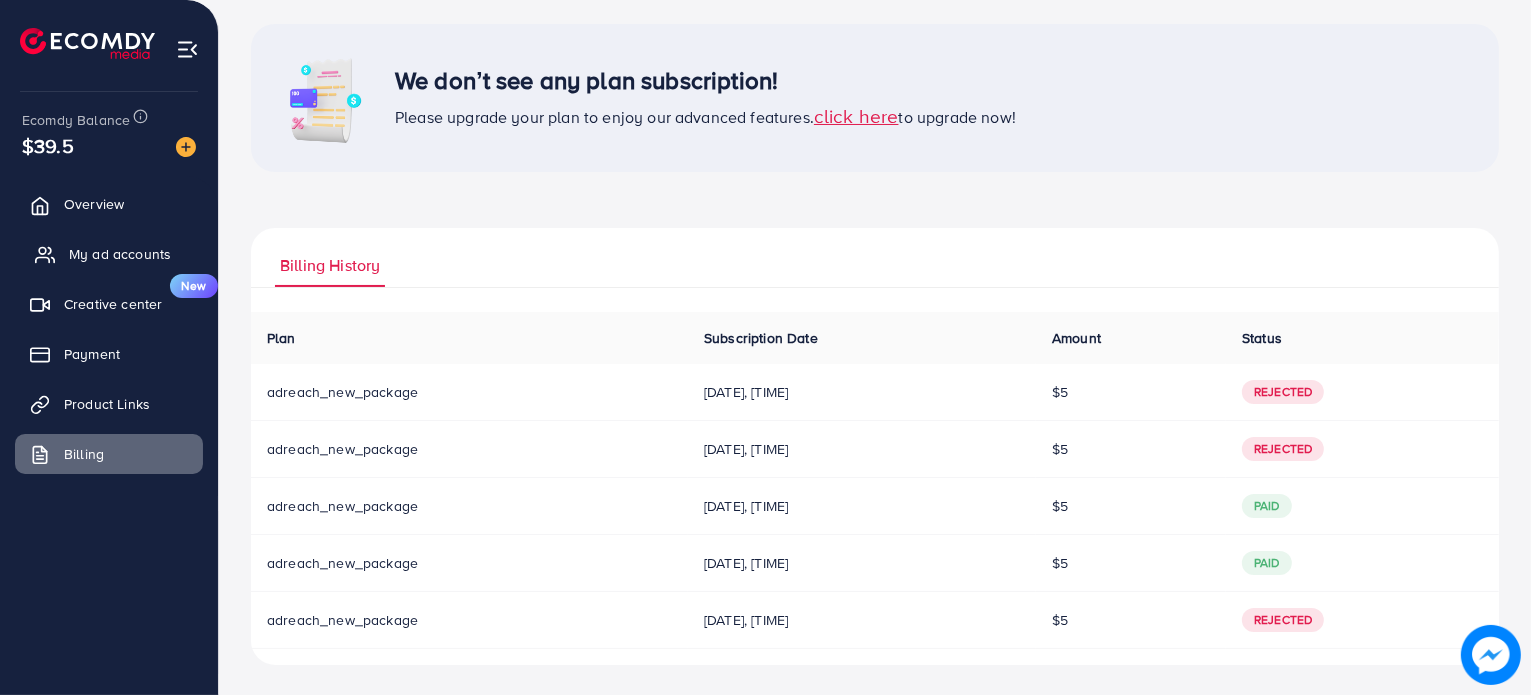 click on "My ad accounts" at bounding box center (120, 254) 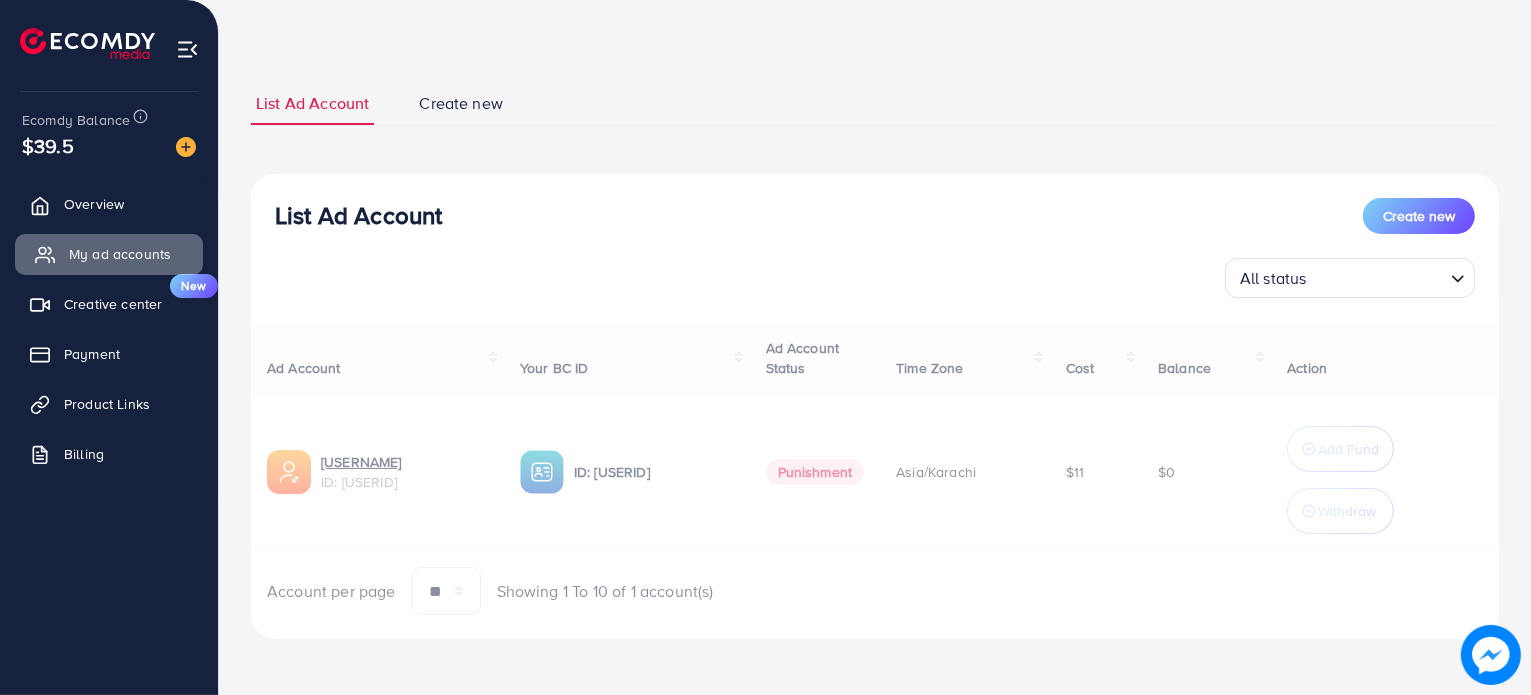 scroll, scrollTop: 0, scrollLeft: 0, axis: both 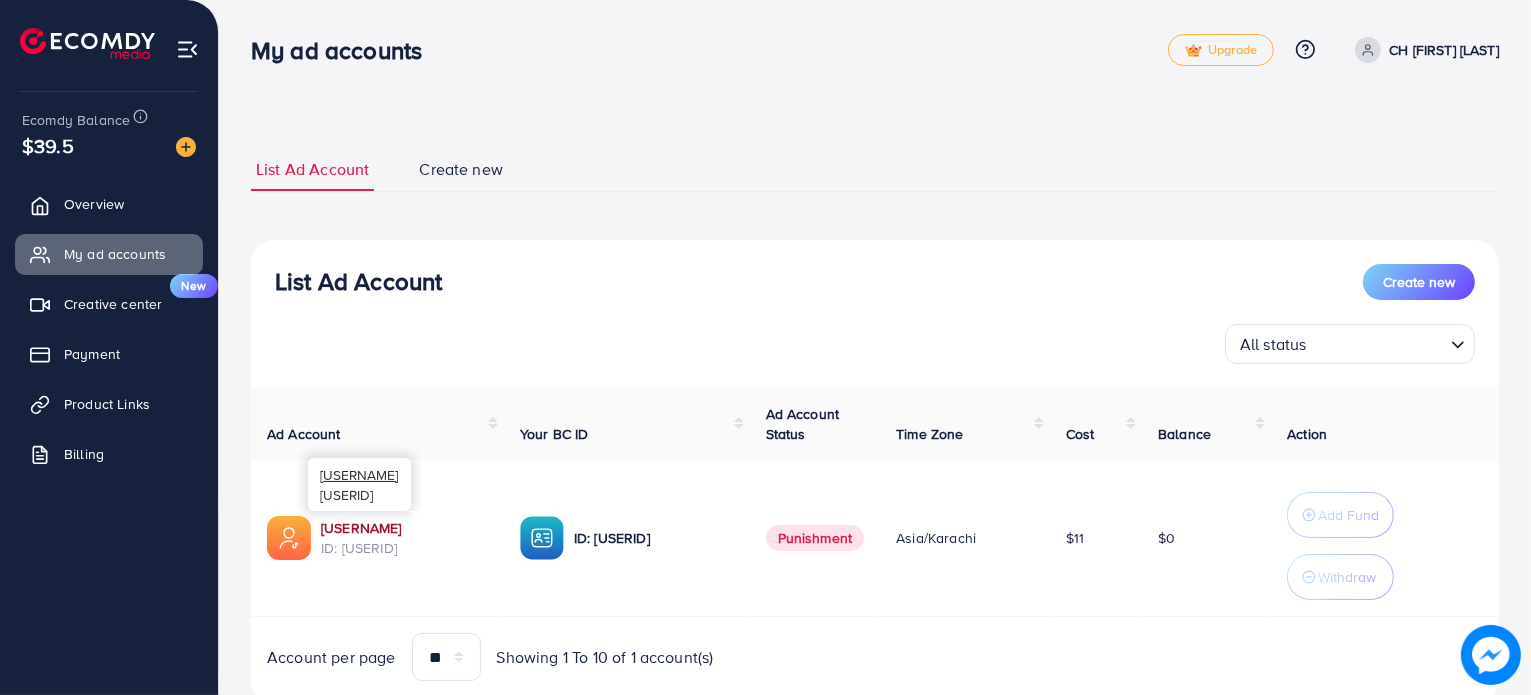 click on "[USERID]" at bounding box center (404, 528) 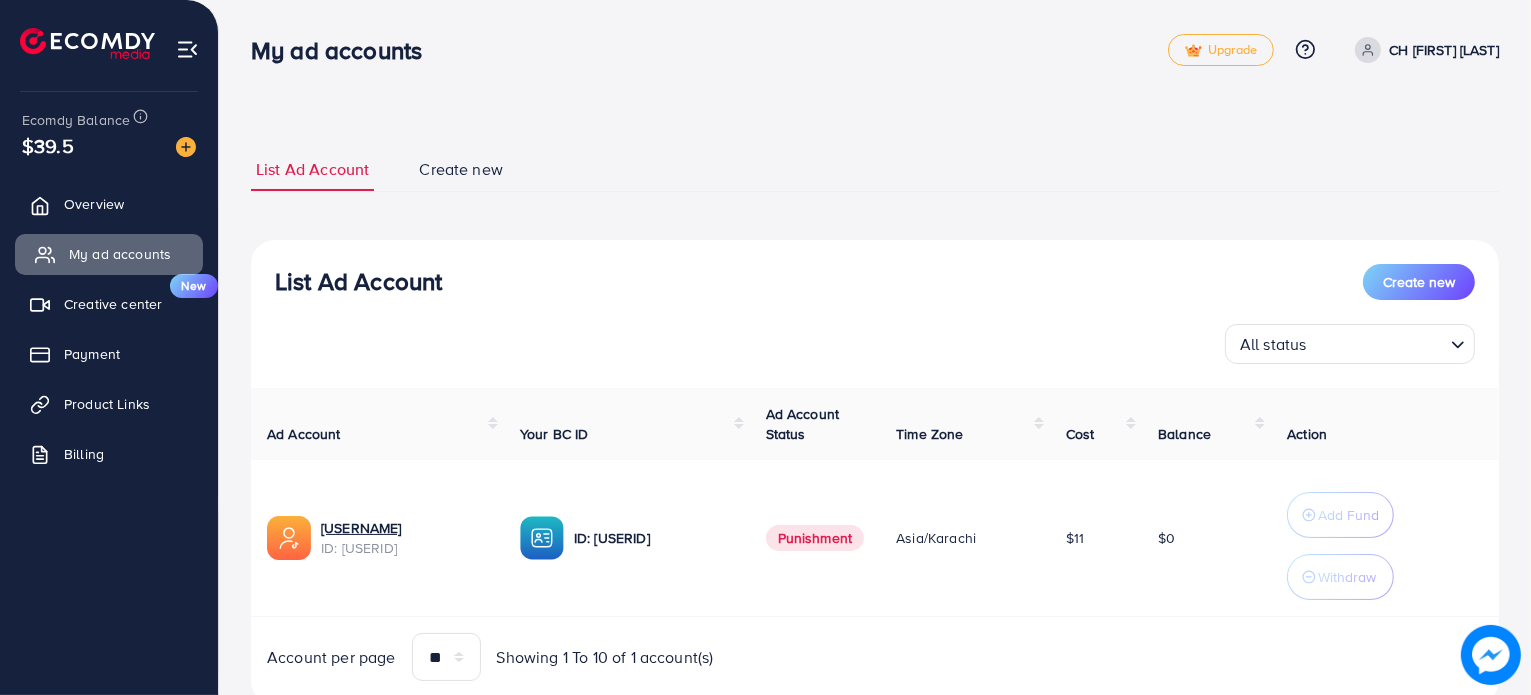click on "My ad accounts" at bounding box center [120, 254] 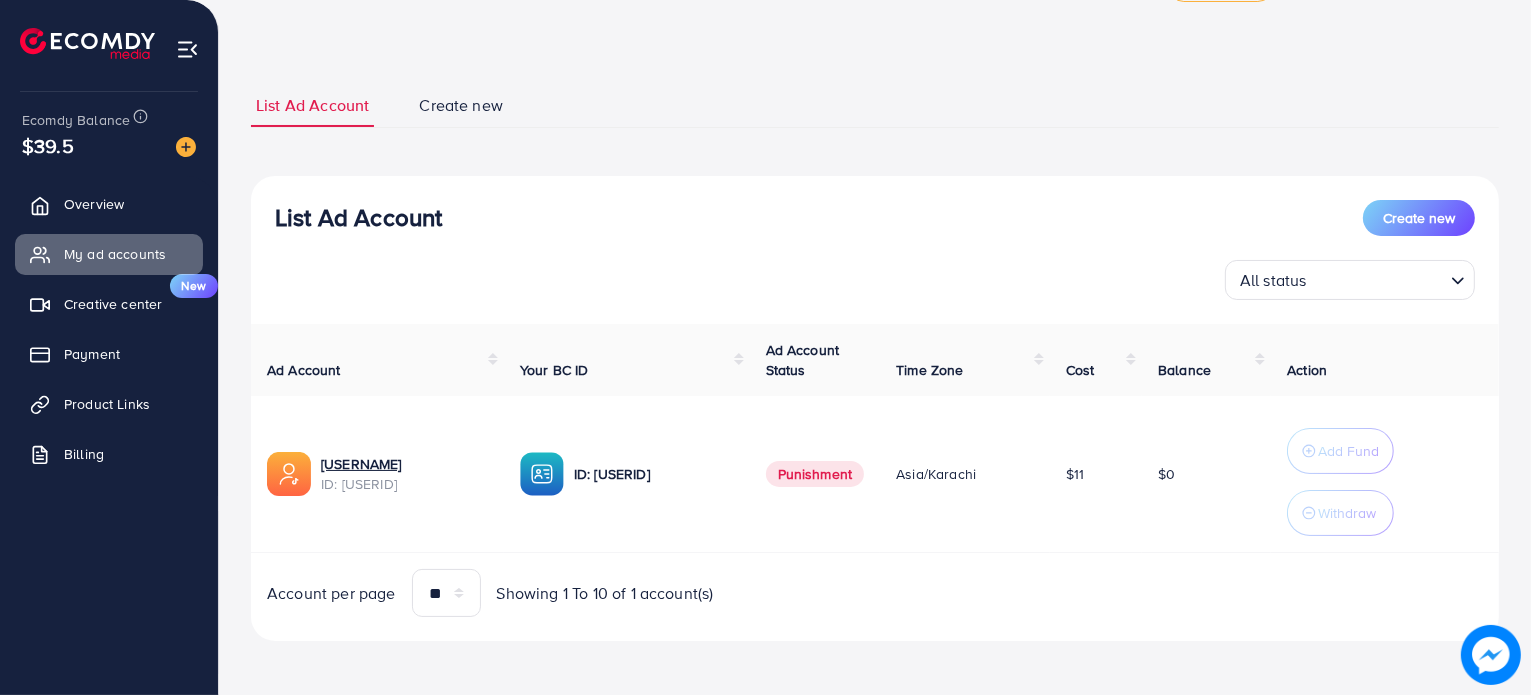 scroll, scrollTop: 64, scrollLeft: 0, axis: vertical 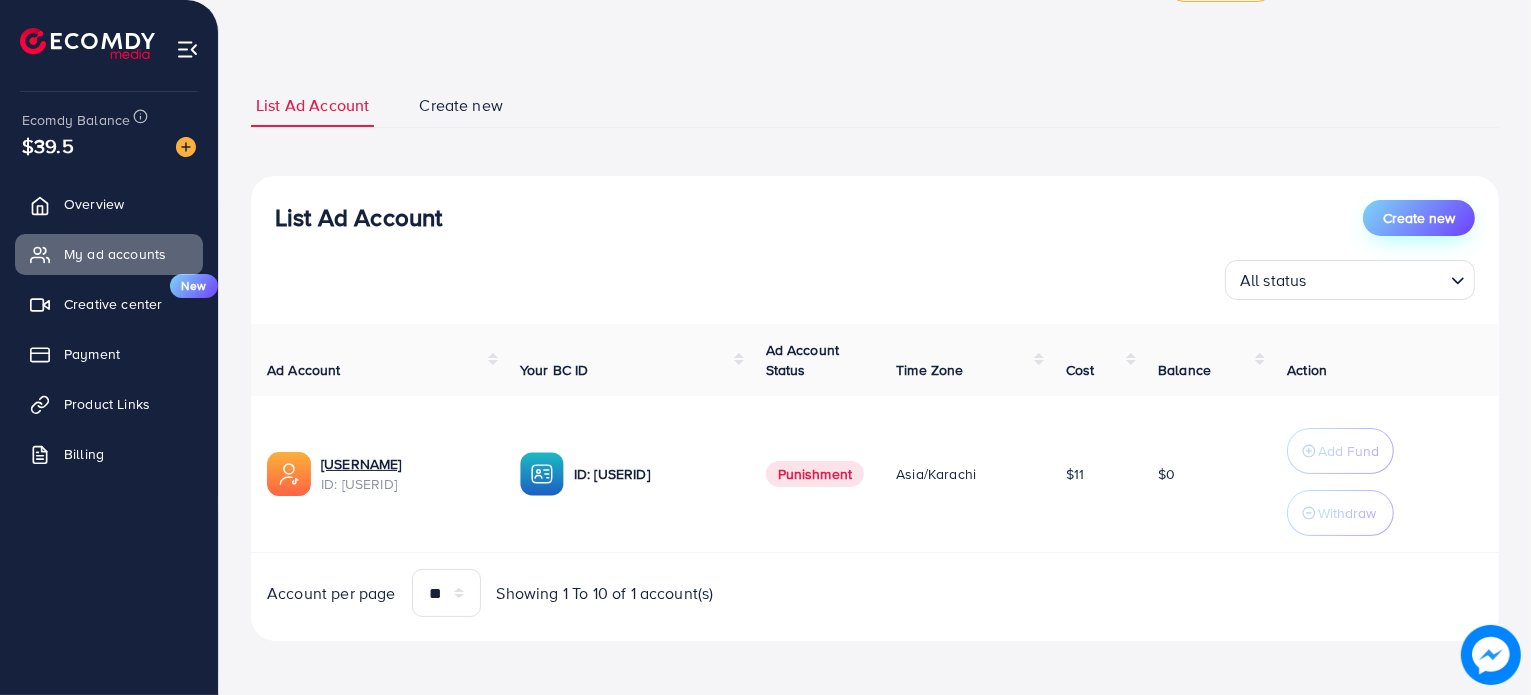 click on "Create new" at bounding box center (1419, 218) 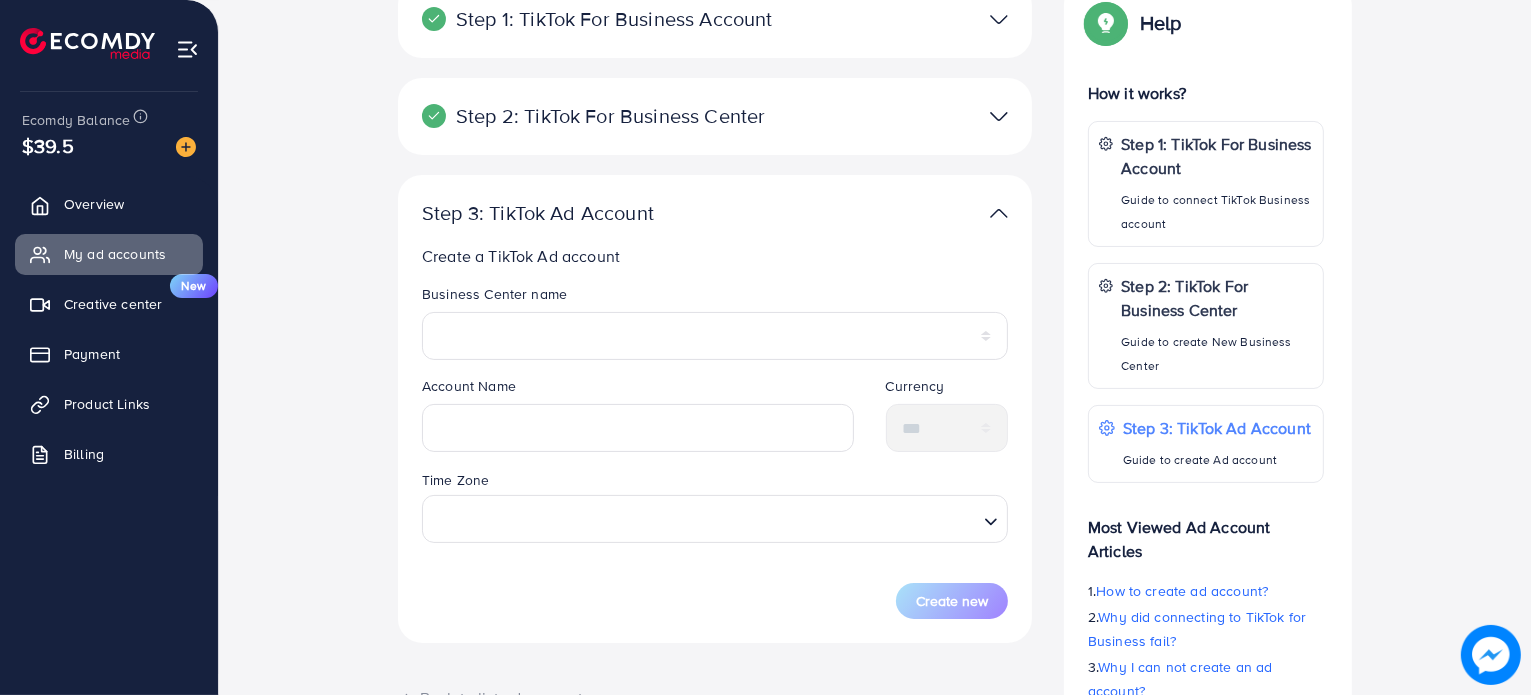 scroll, scrollTop: 224, scrollLeft: 0, axis: vertical 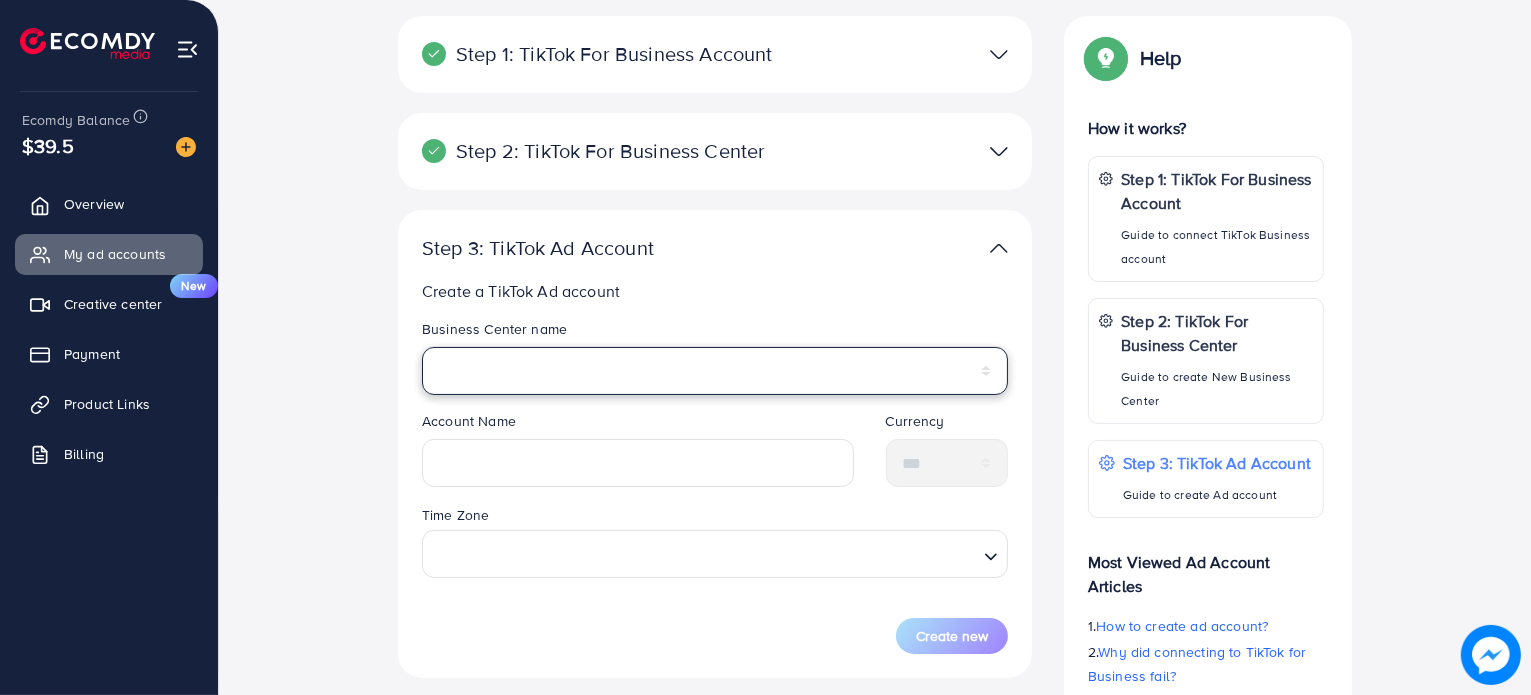 click on "**********" at bounding box center [715, 371] 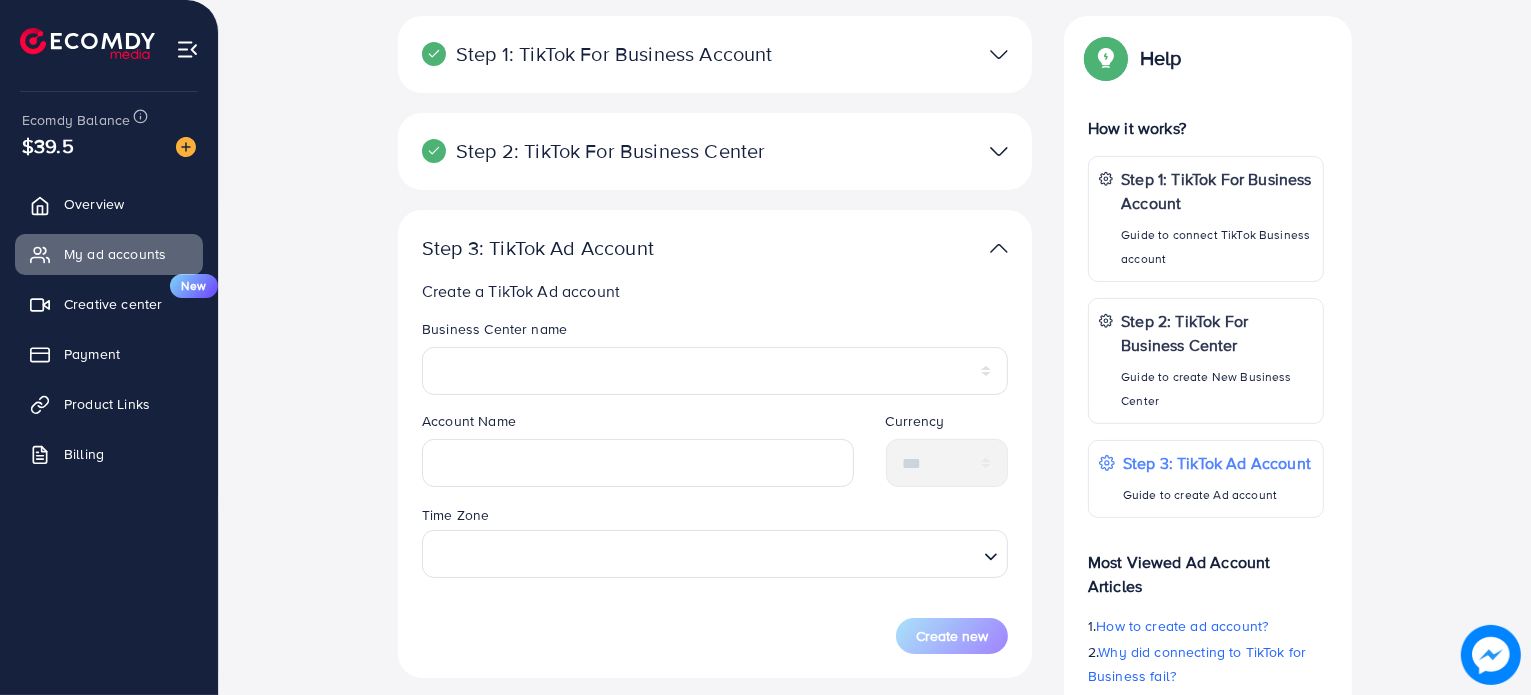 click on "Create a TikTok Ad account" at bounding box center [719, 291] 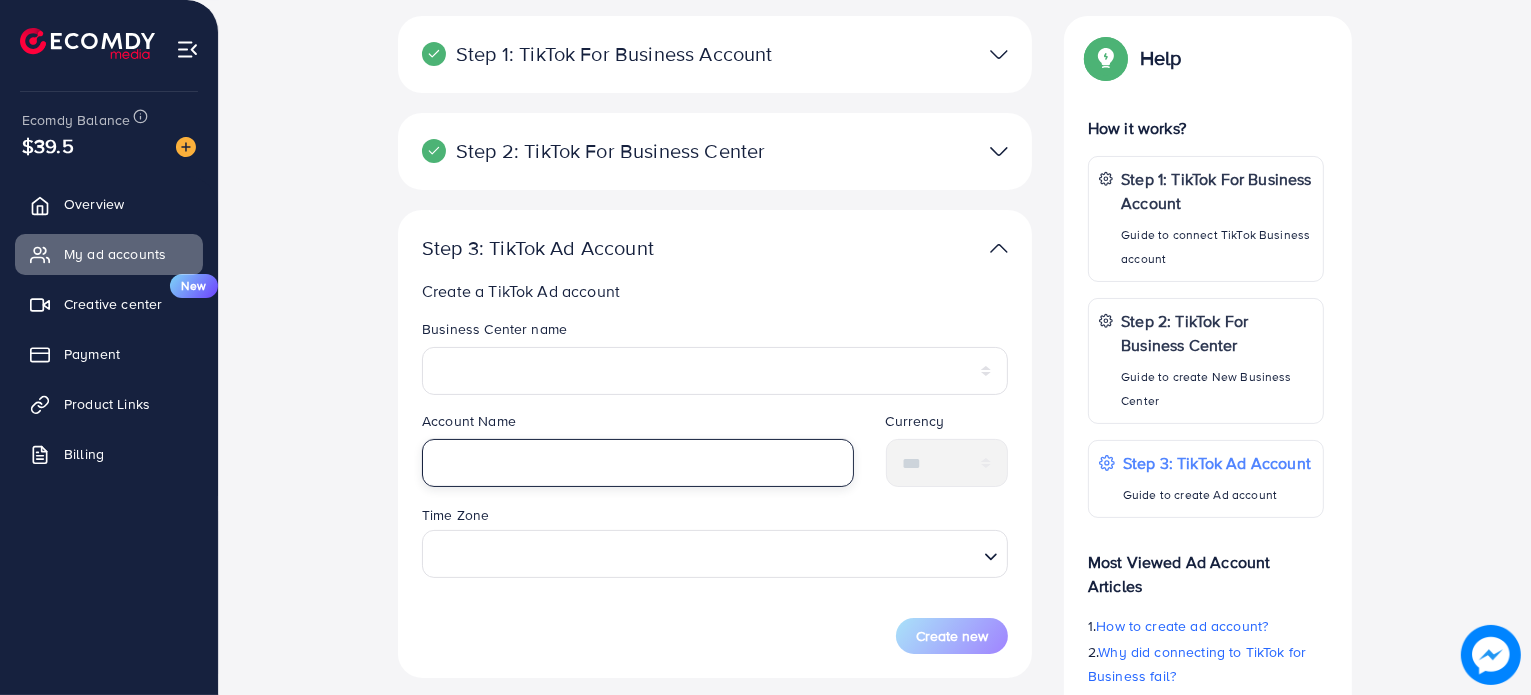 click at bounding box center (638, 463) 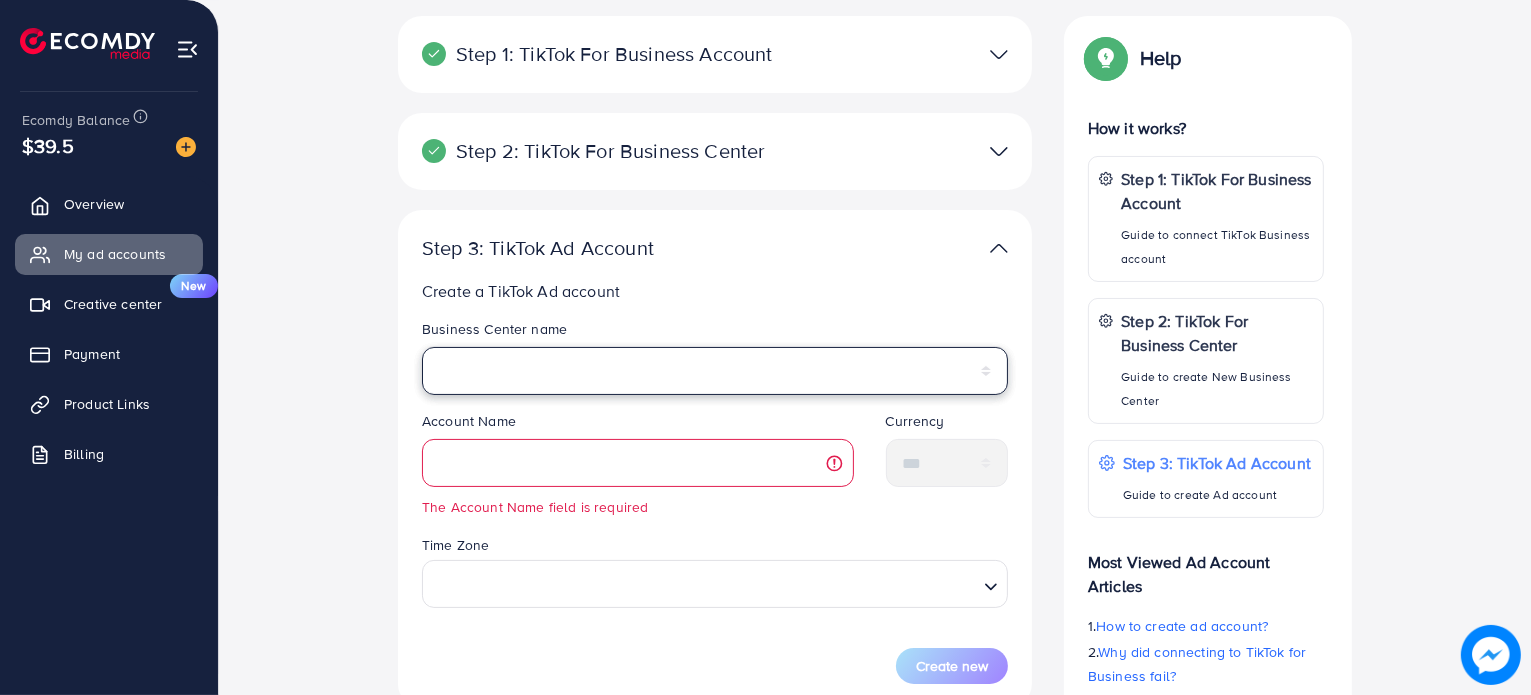 click on "**********" at bounding box center (715, 371) 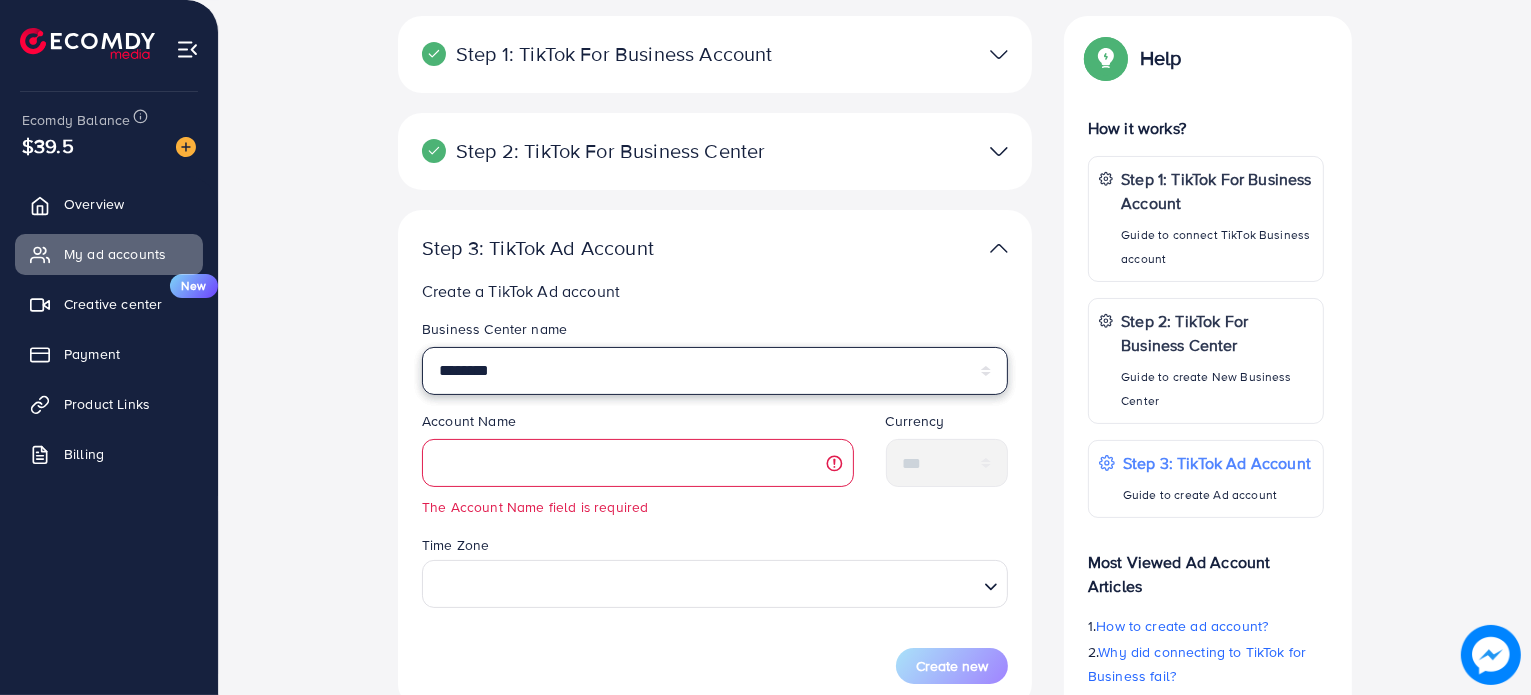 click on "**********" at bounding box center (715, 371) 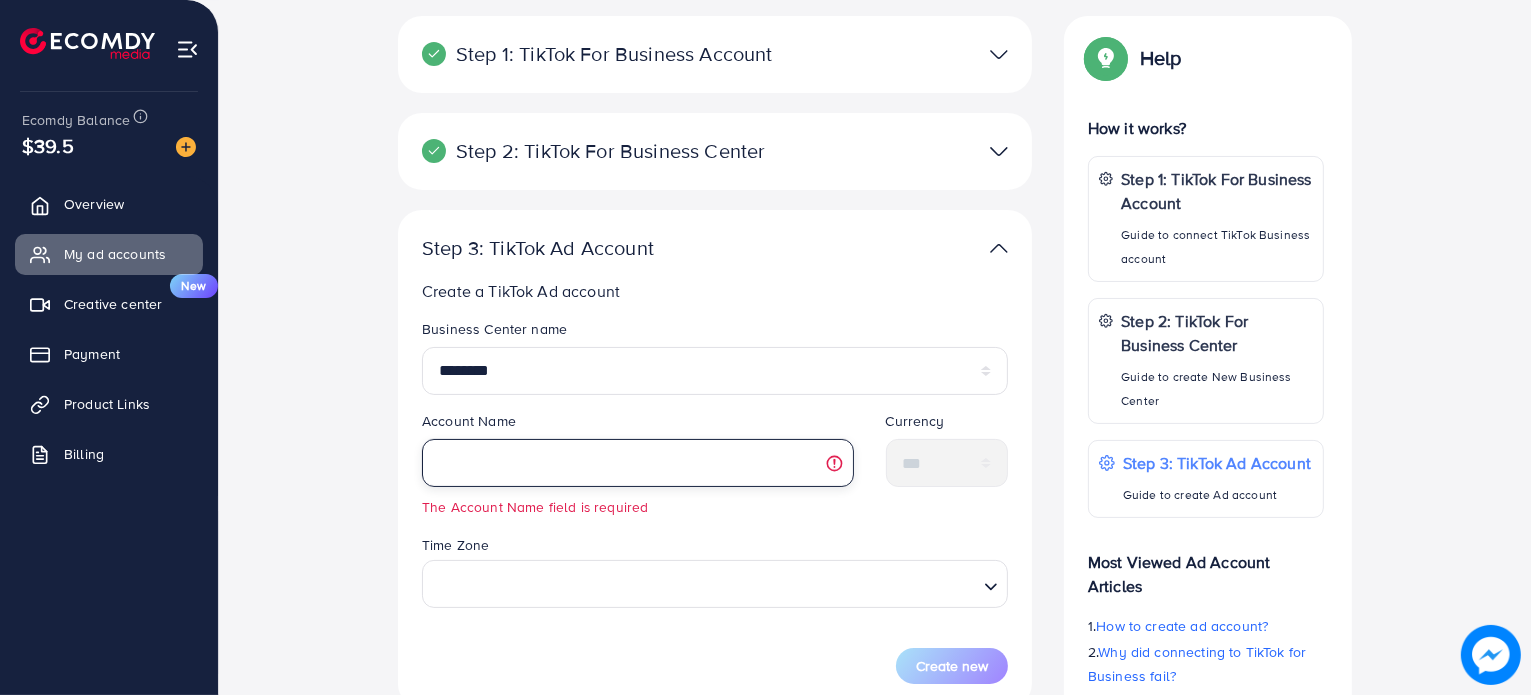 click at bounding box center (638, 463) 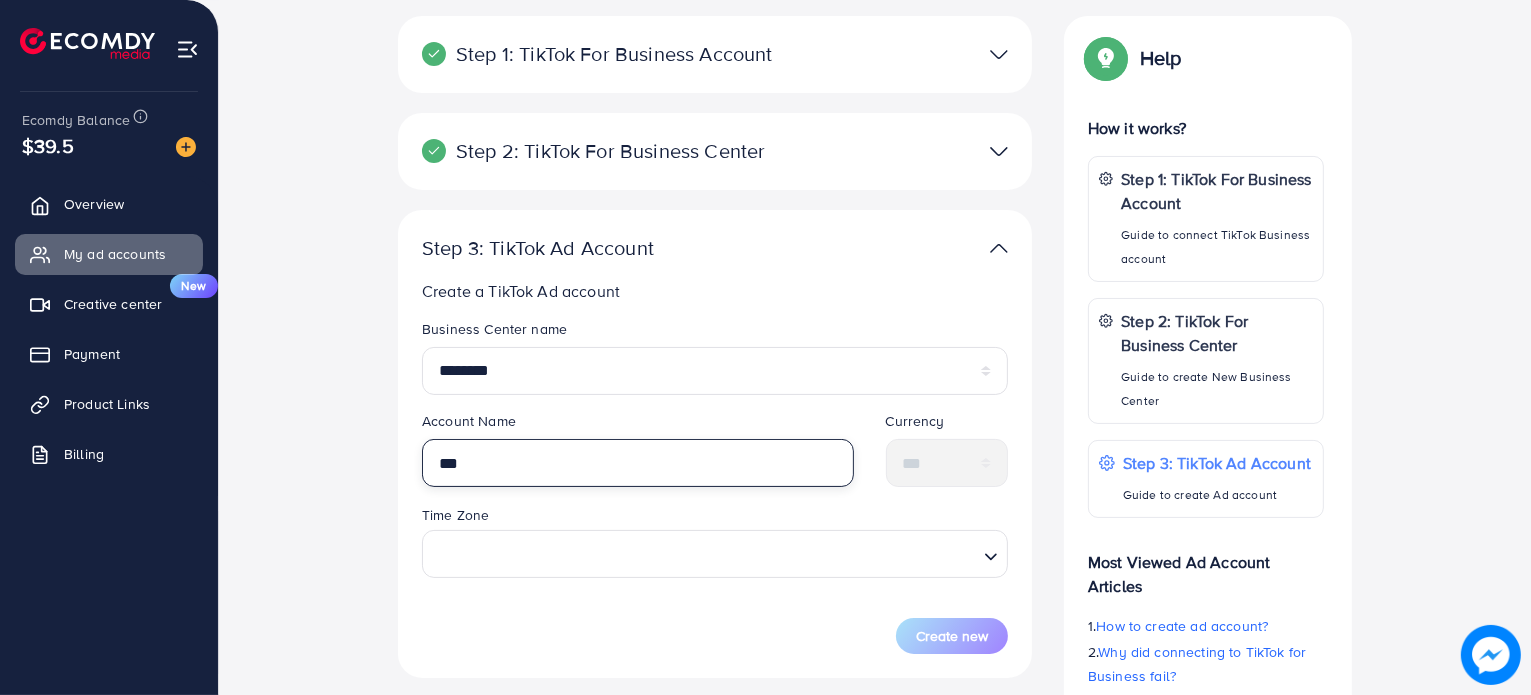 type on "***" 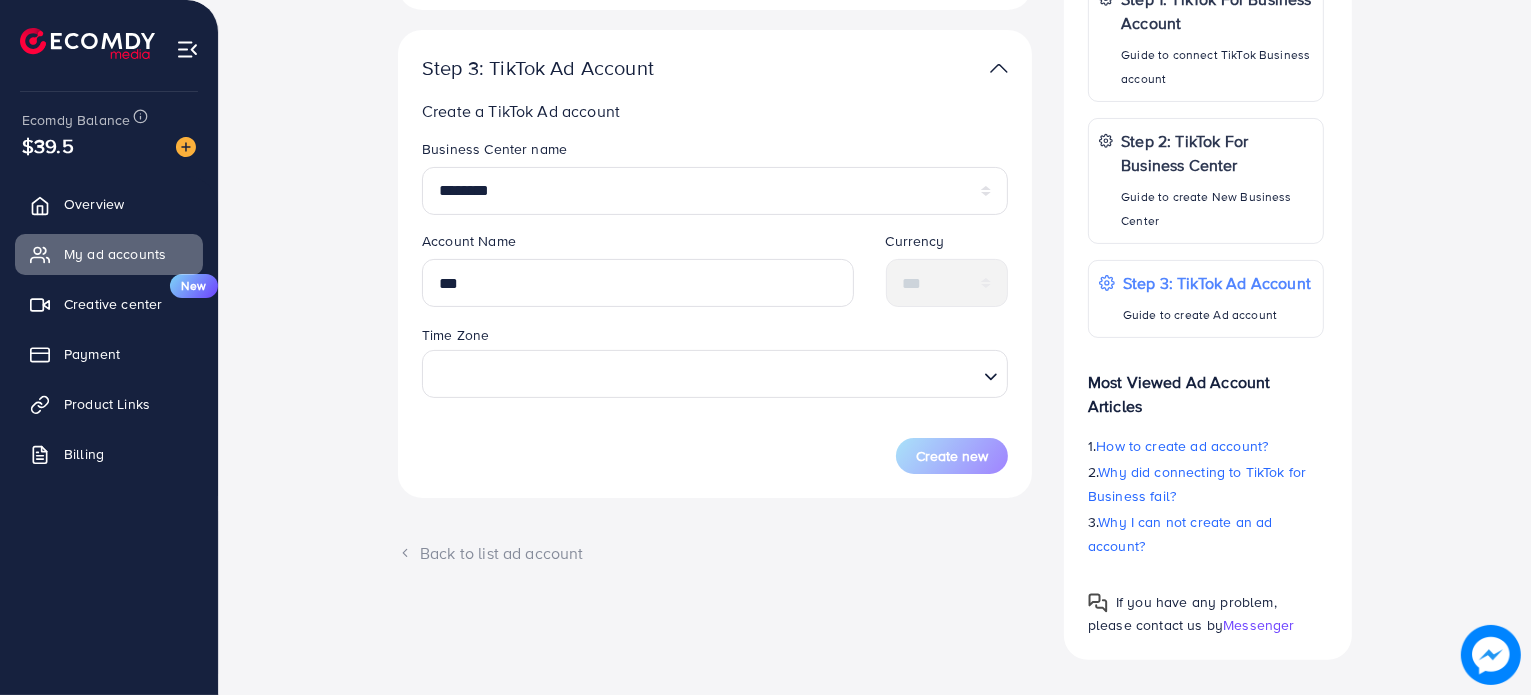 scroll, scrollTop: 424, scrollLeft: 0, axis: vertical 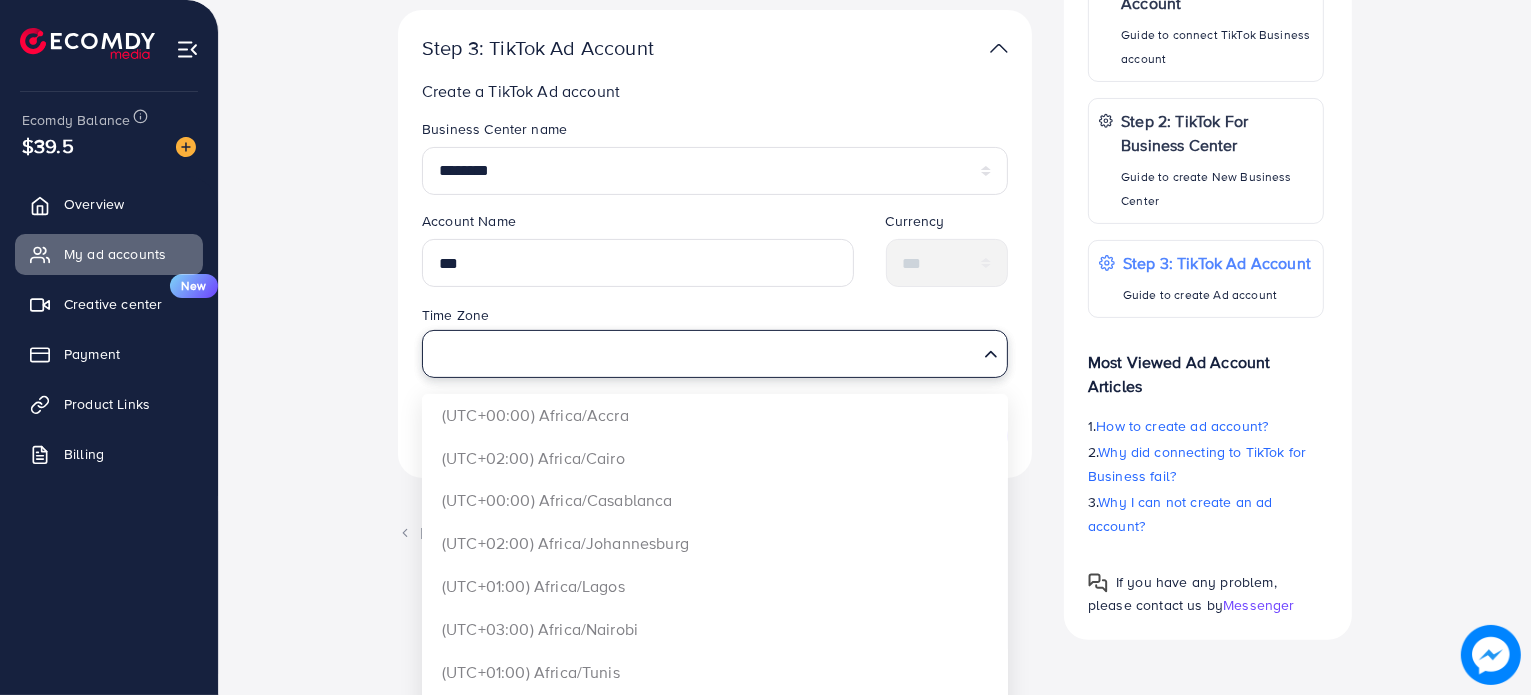 click at bounding box center [703, 353] 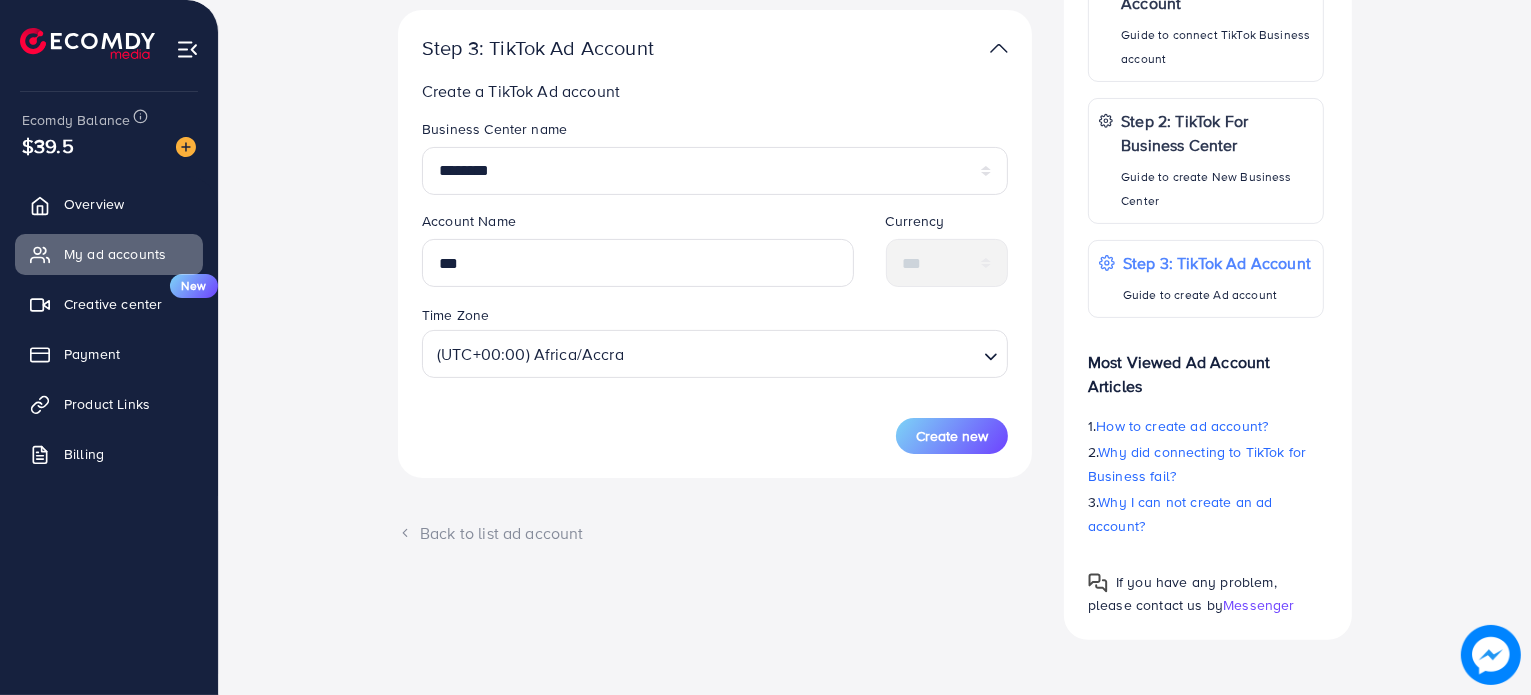 click on "**********" at bounding box center (715, 286) 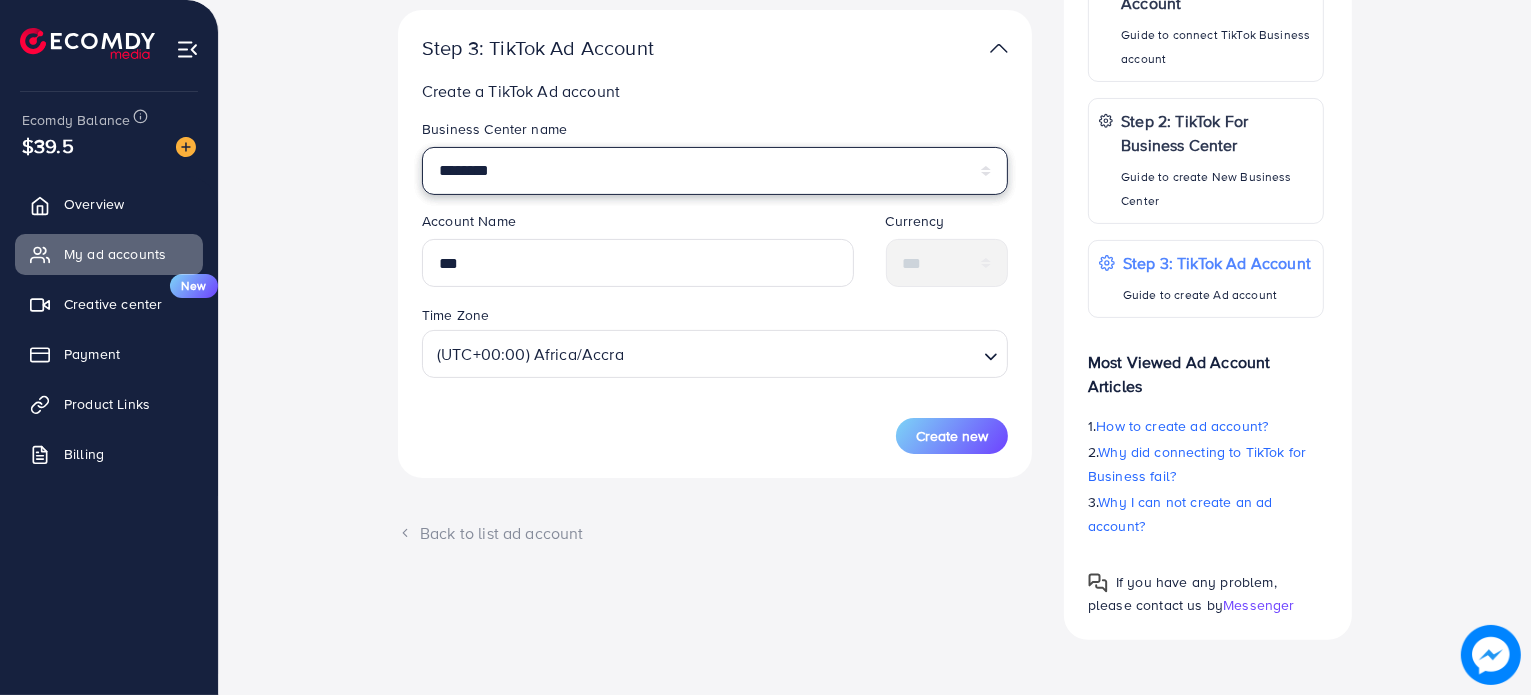 click on "**********" at bounding box center (715, 171) 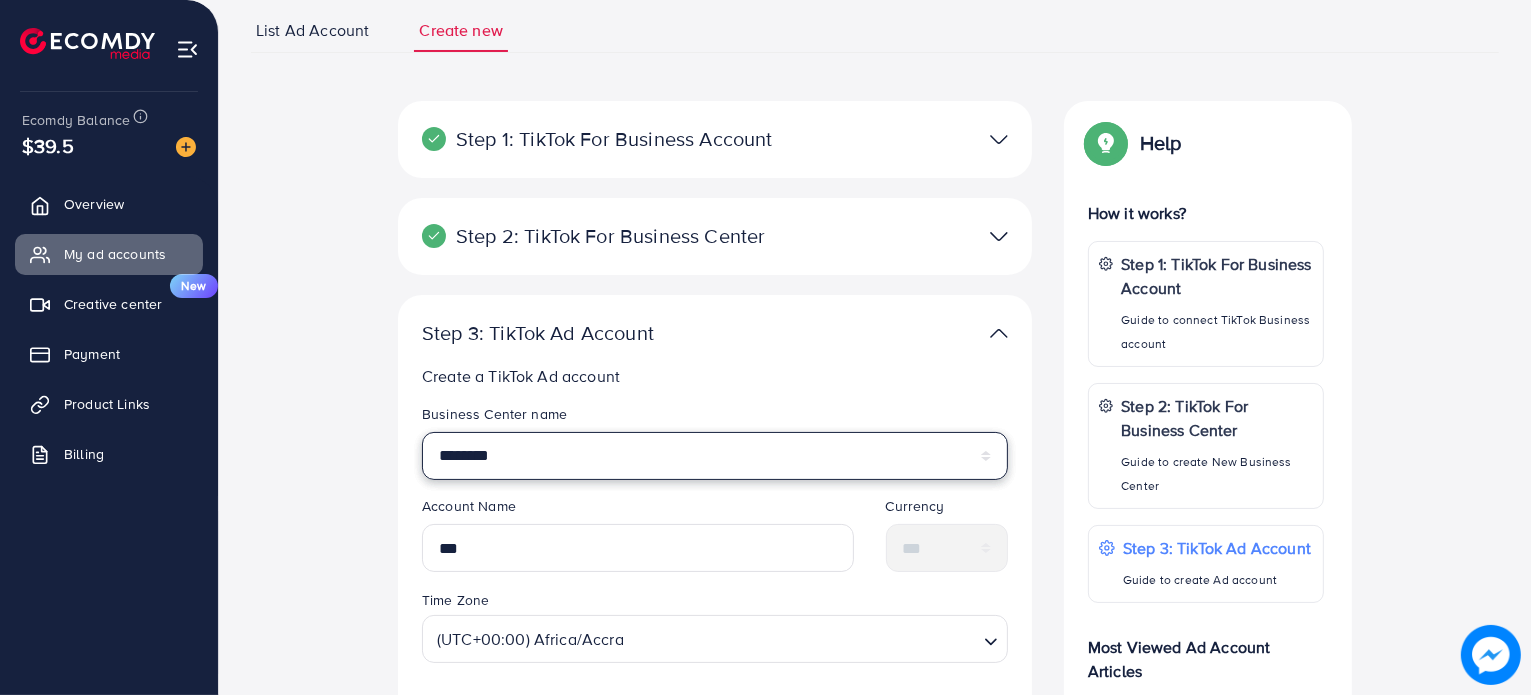 scroll, scrollTop: 124, scrollLeft: 0, axis: vertical 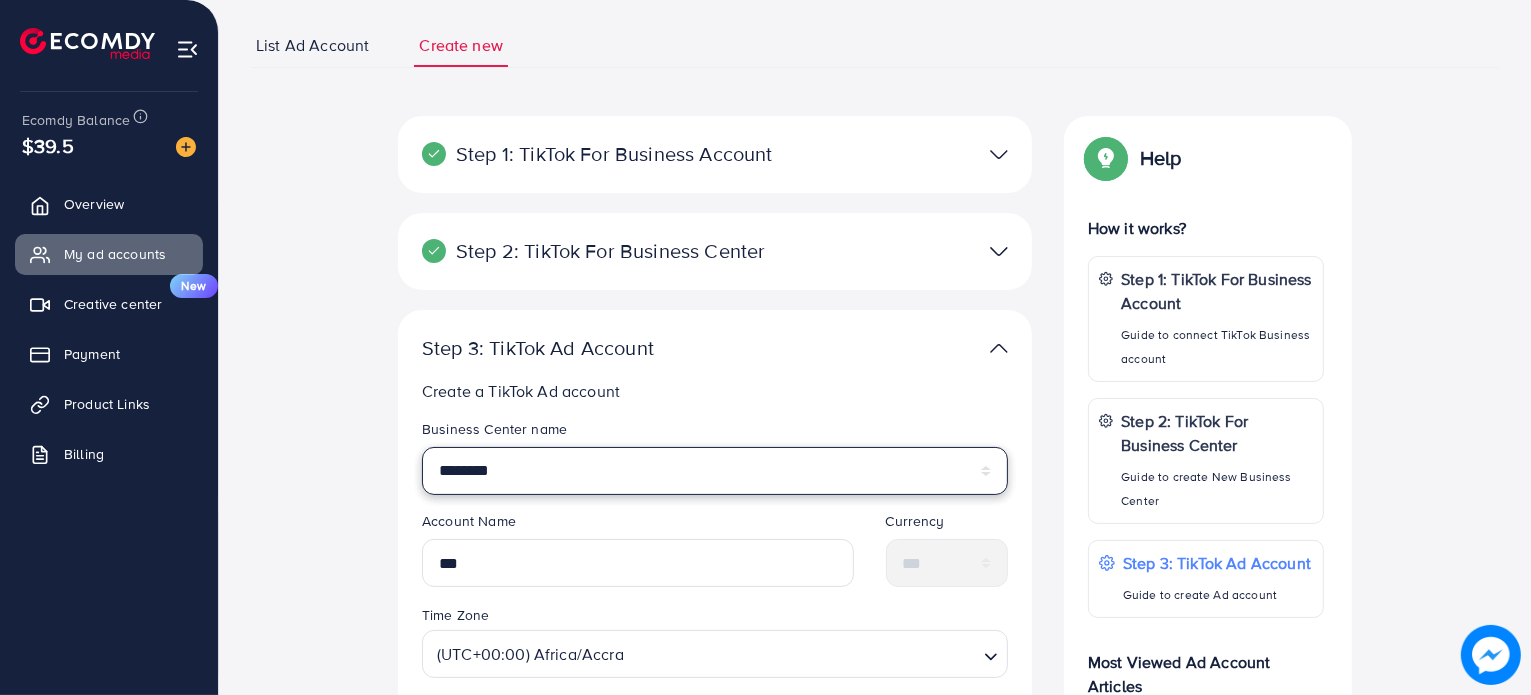 click on "**********" at bounding box center [715, 471] 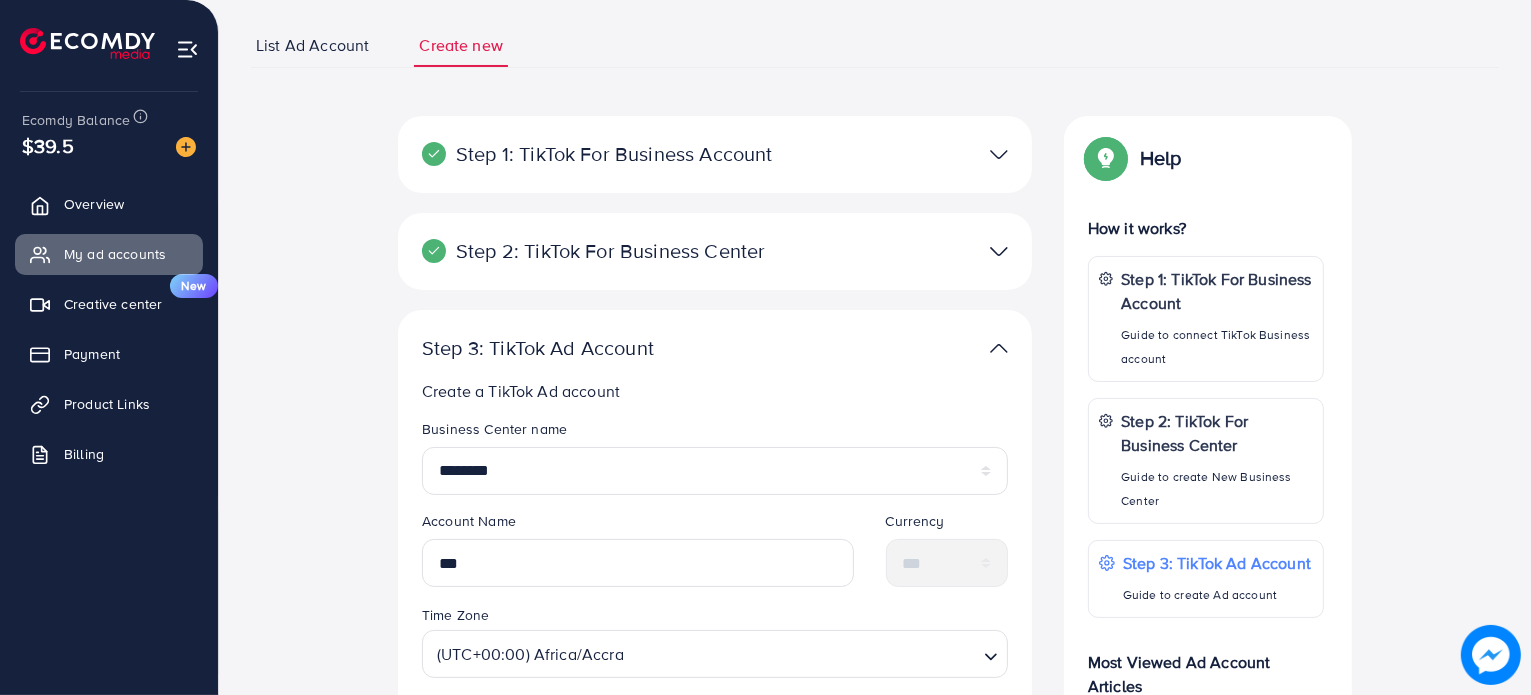 click on "Create a TikTok Ad account" at bounding box center (719, 391) 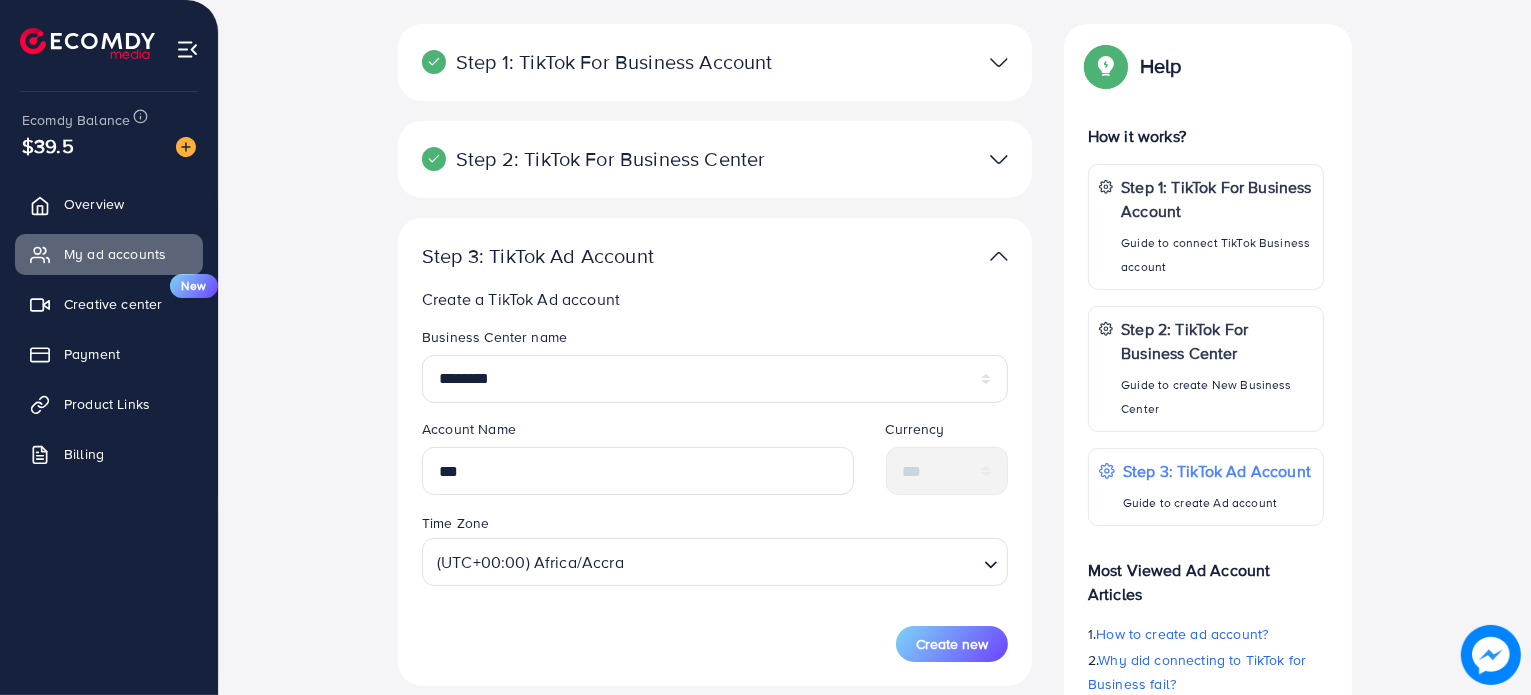 scroll, scrollTop: 324, scrollLeft: 0, axis: vertical 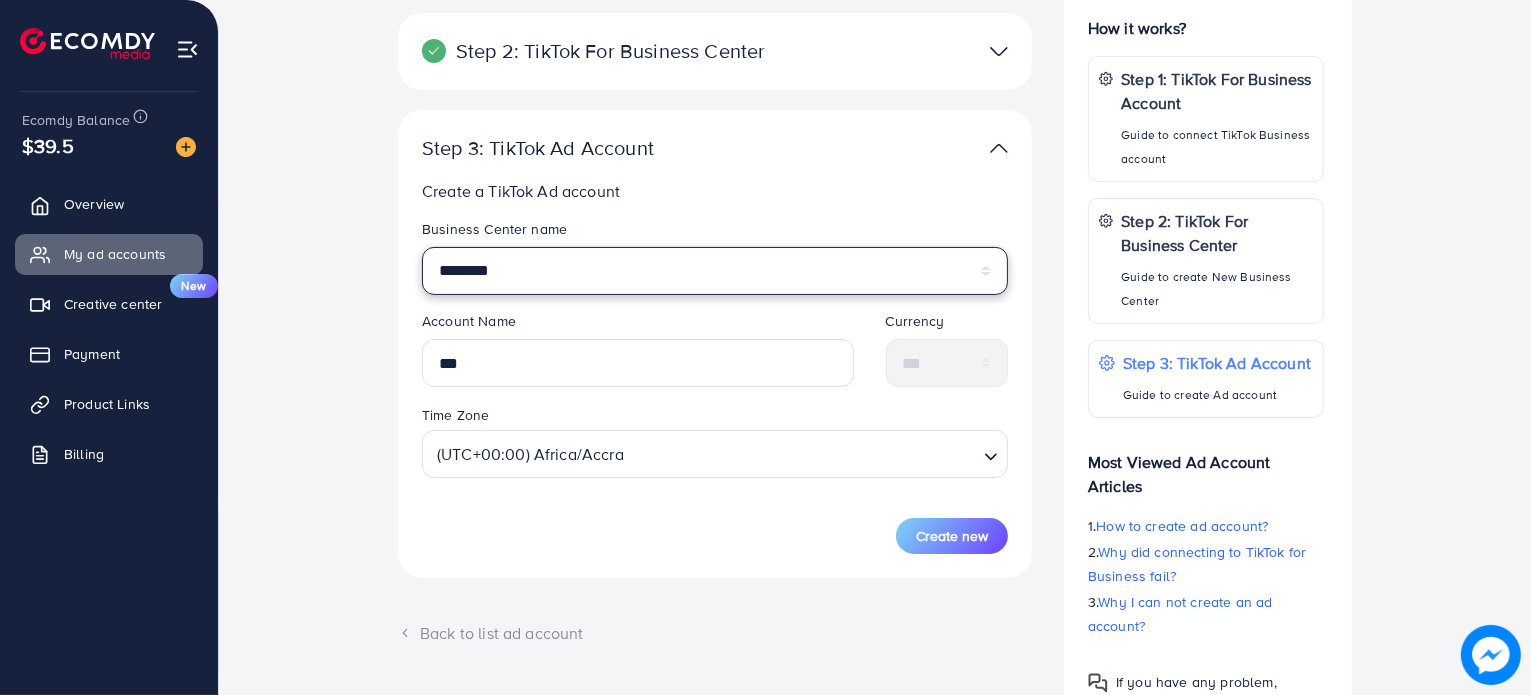 click on "**********" at bounding box center (715, 271) 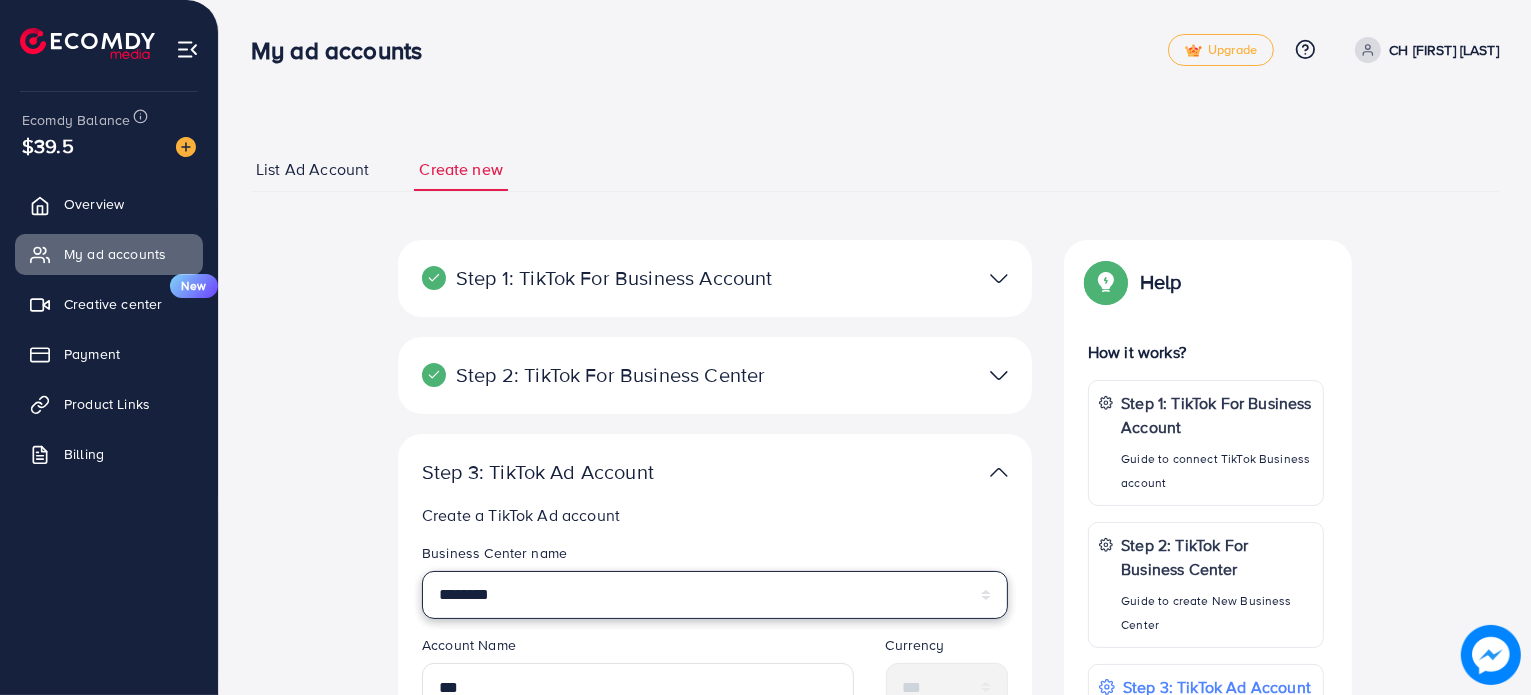 scroll, scrollTop: 424, scrollLeft: 0, axis: vertical 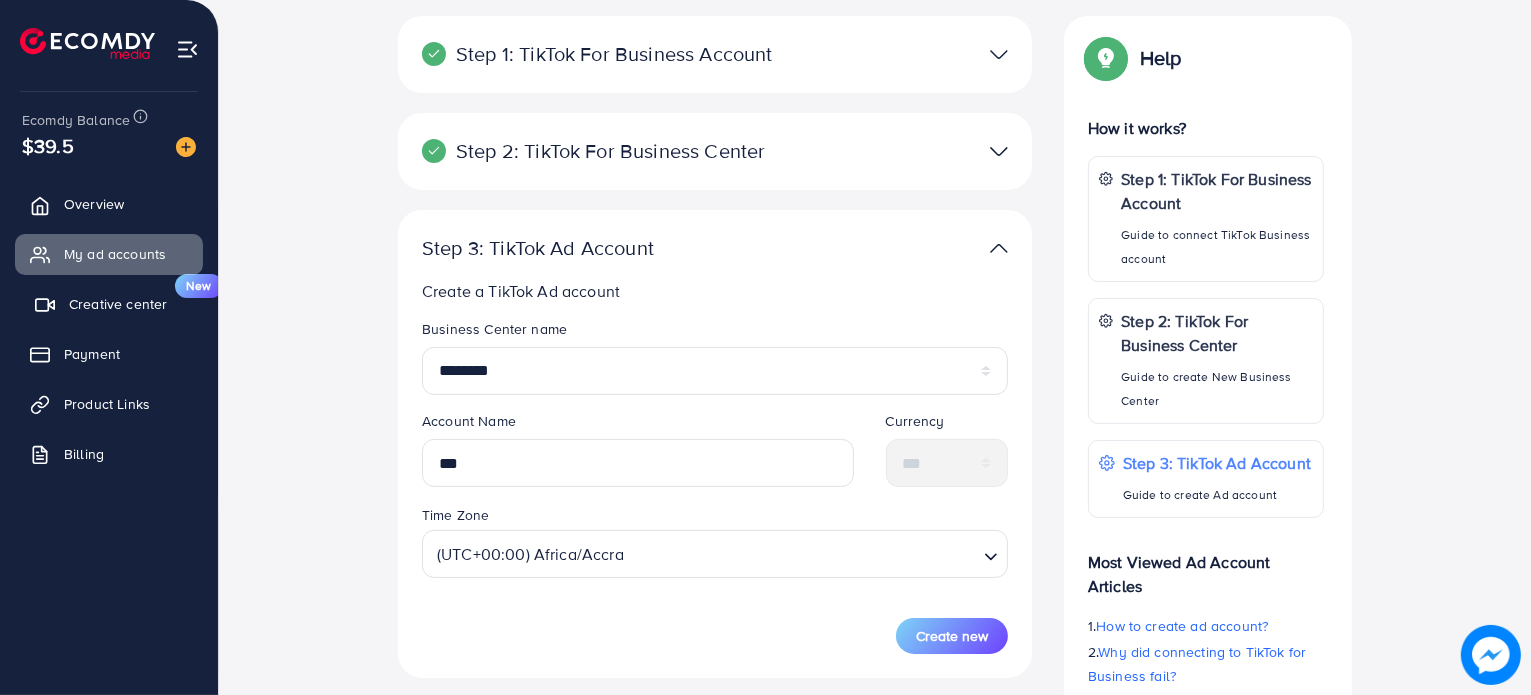 click on "Creative center" at bounding box center [118, 304] 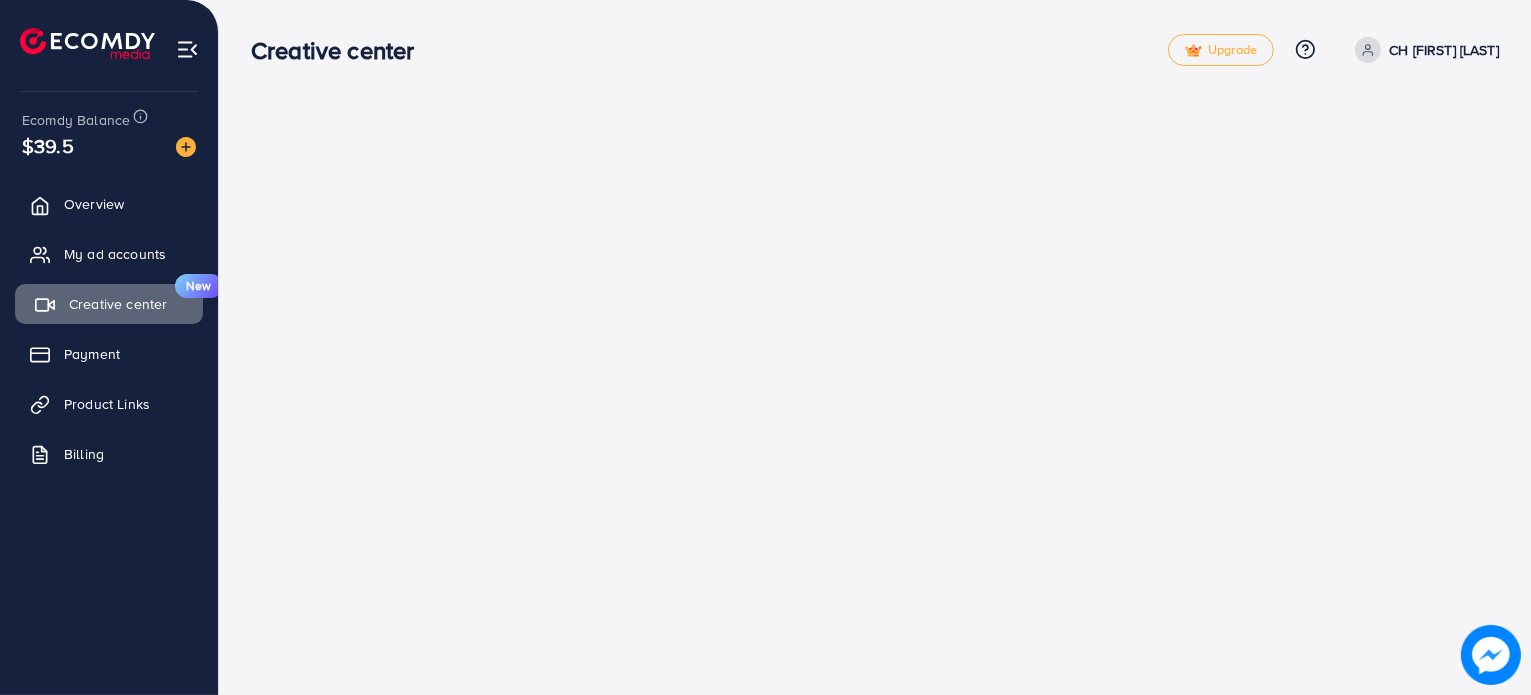 scroll, scrollTop: 0, scrollLeft: 0, axis: both 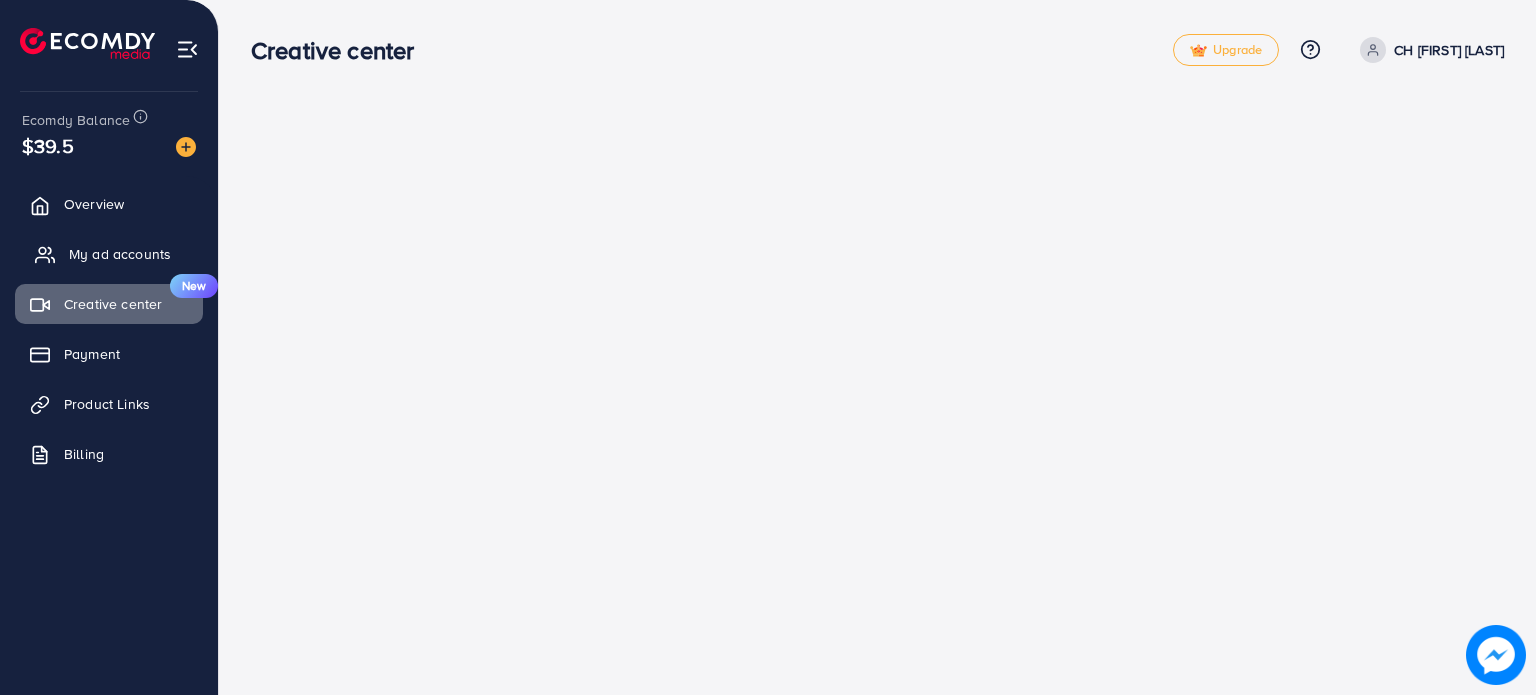 click on "My ad accounts" at bounding box center (120, 254) 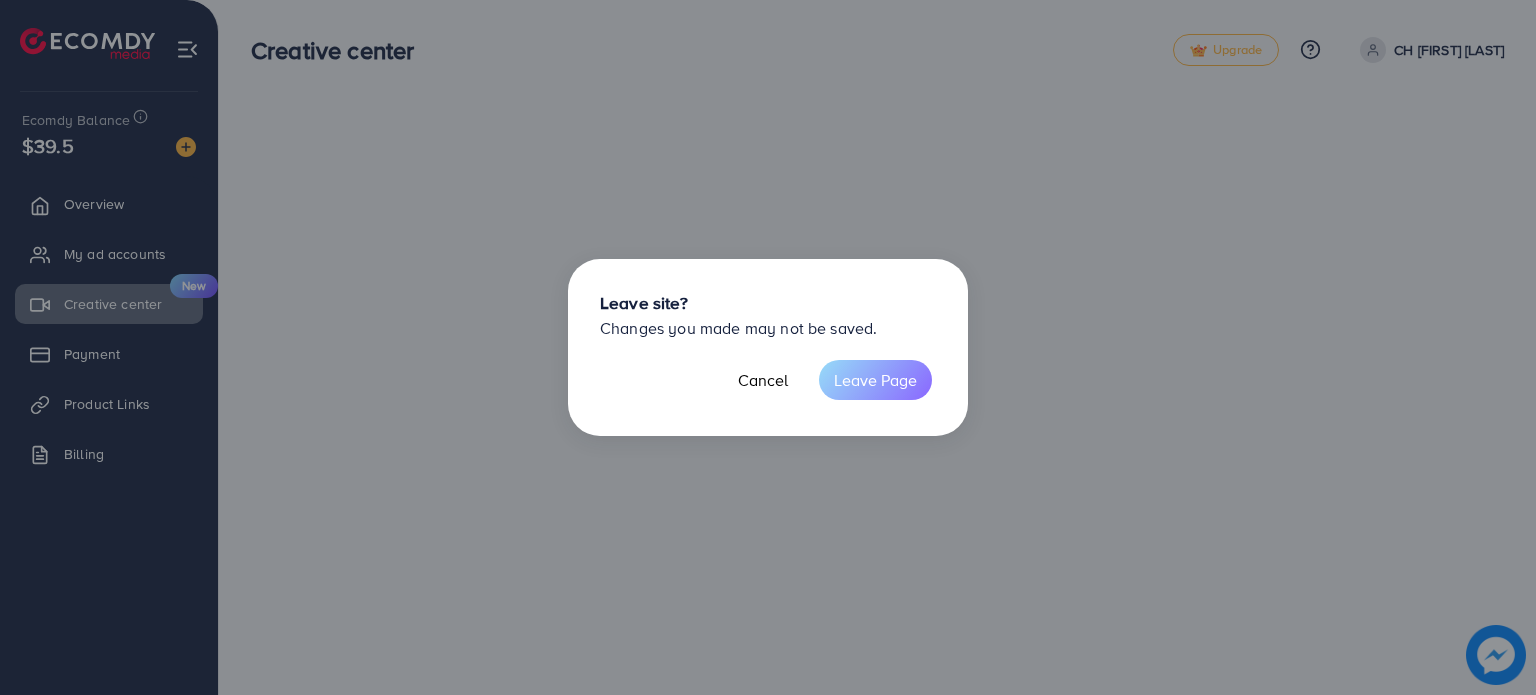 click on "Leave Page" at bounding box center [875, 380] 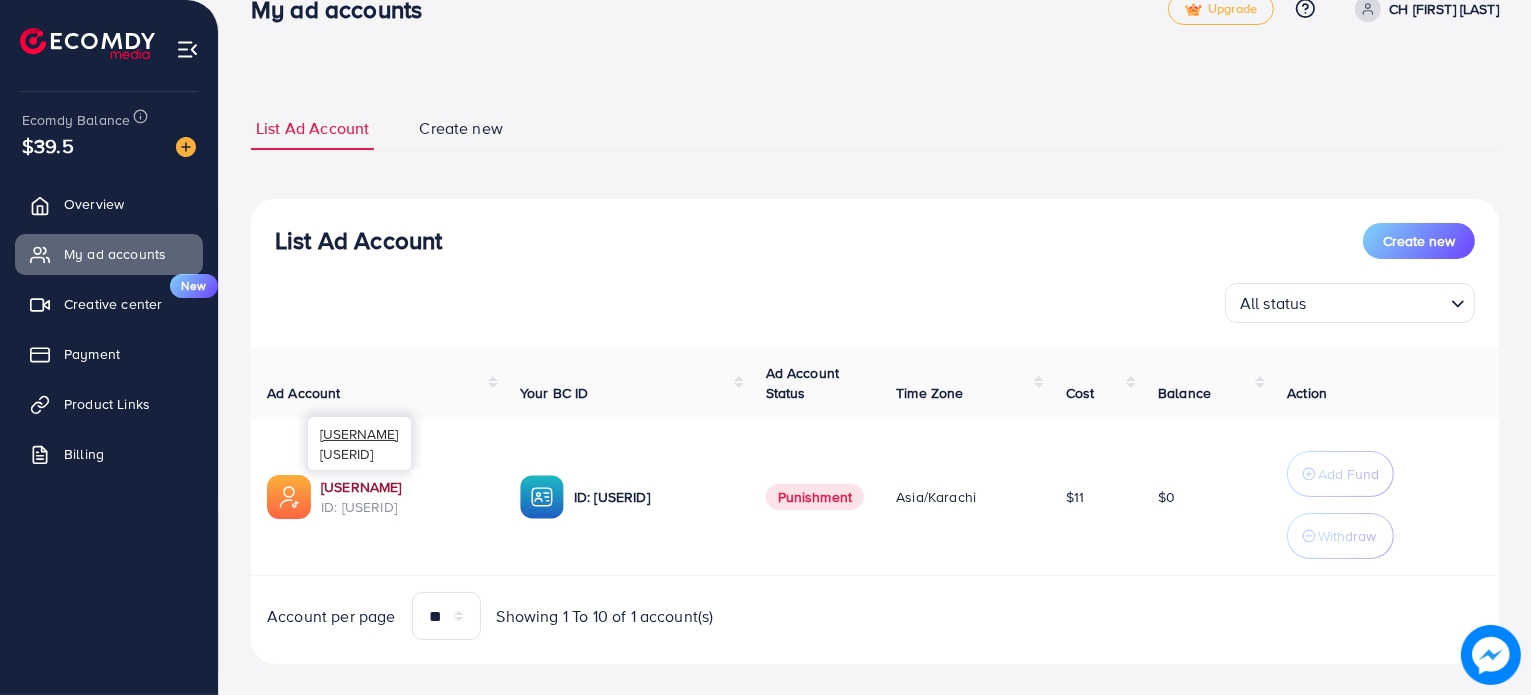 scroll, scrollTop: 64, scrollLeft: 0, axis: vertical 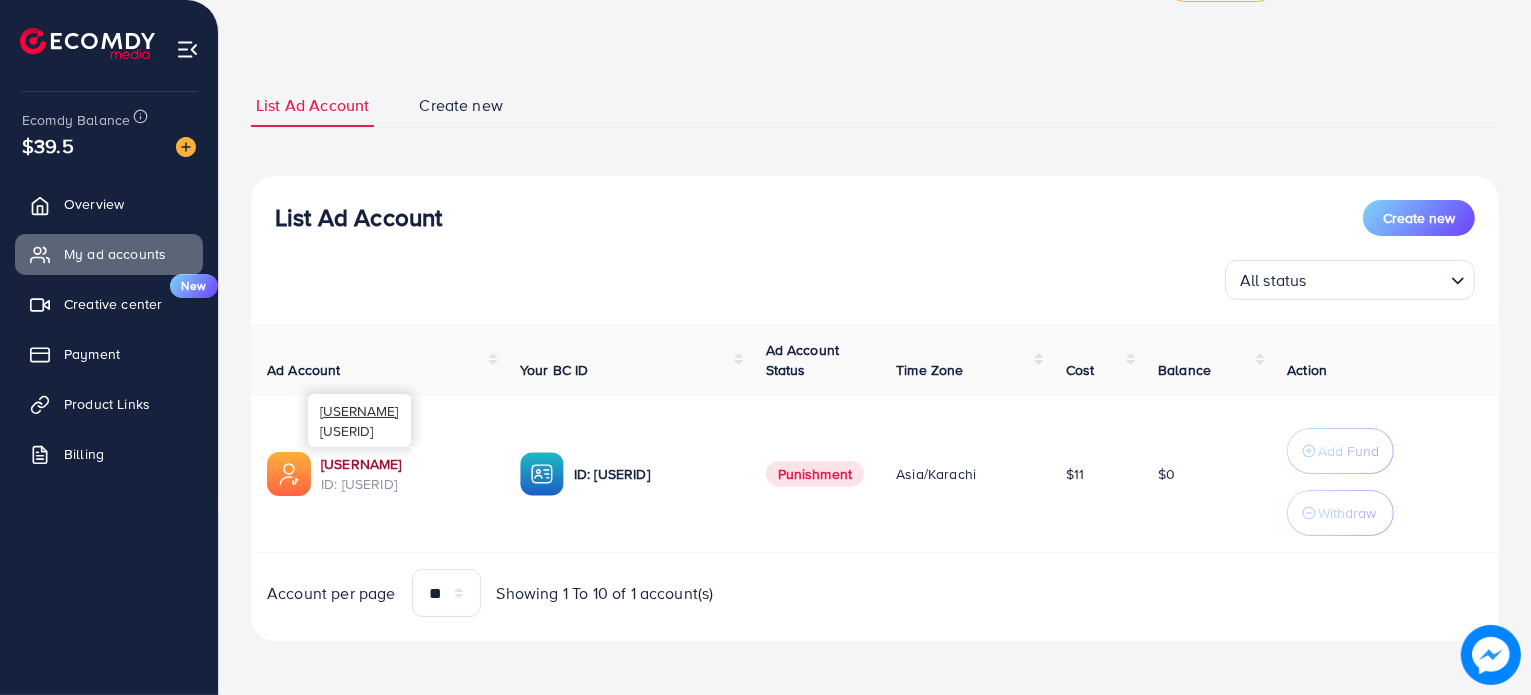 click on "[USERID]" at bounding box center [404, 464] 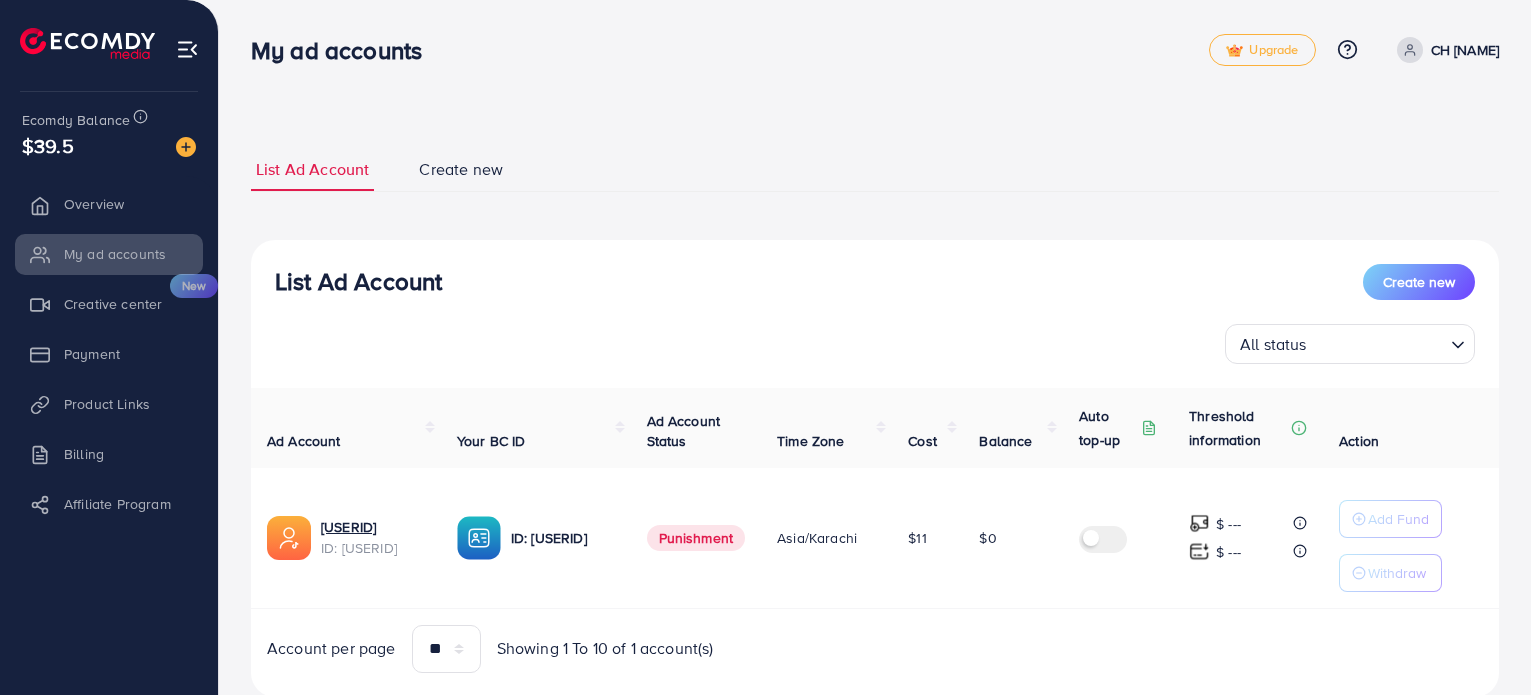scroll, scrollTop: 0, scrollLeft: 0, axis: both 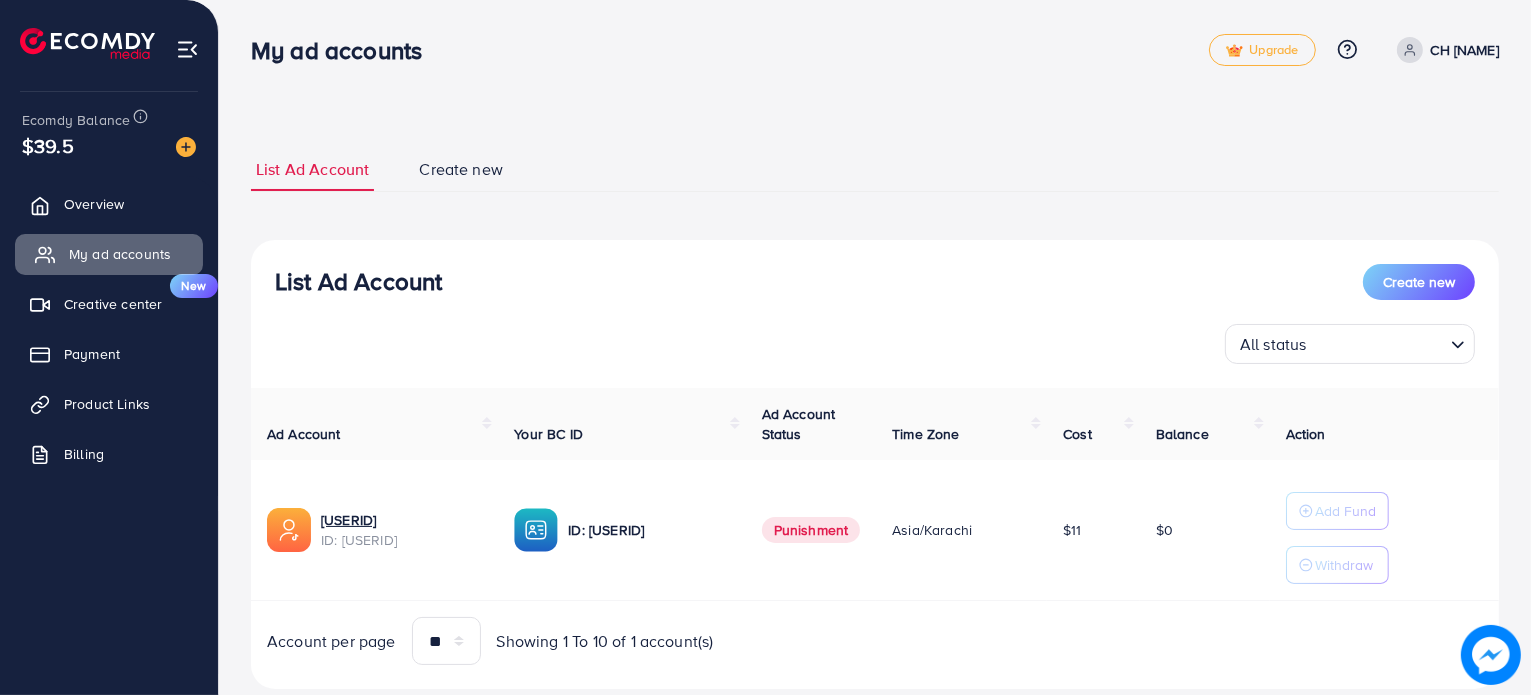 click on "My ad accounts" at bounding box center (120, 254) 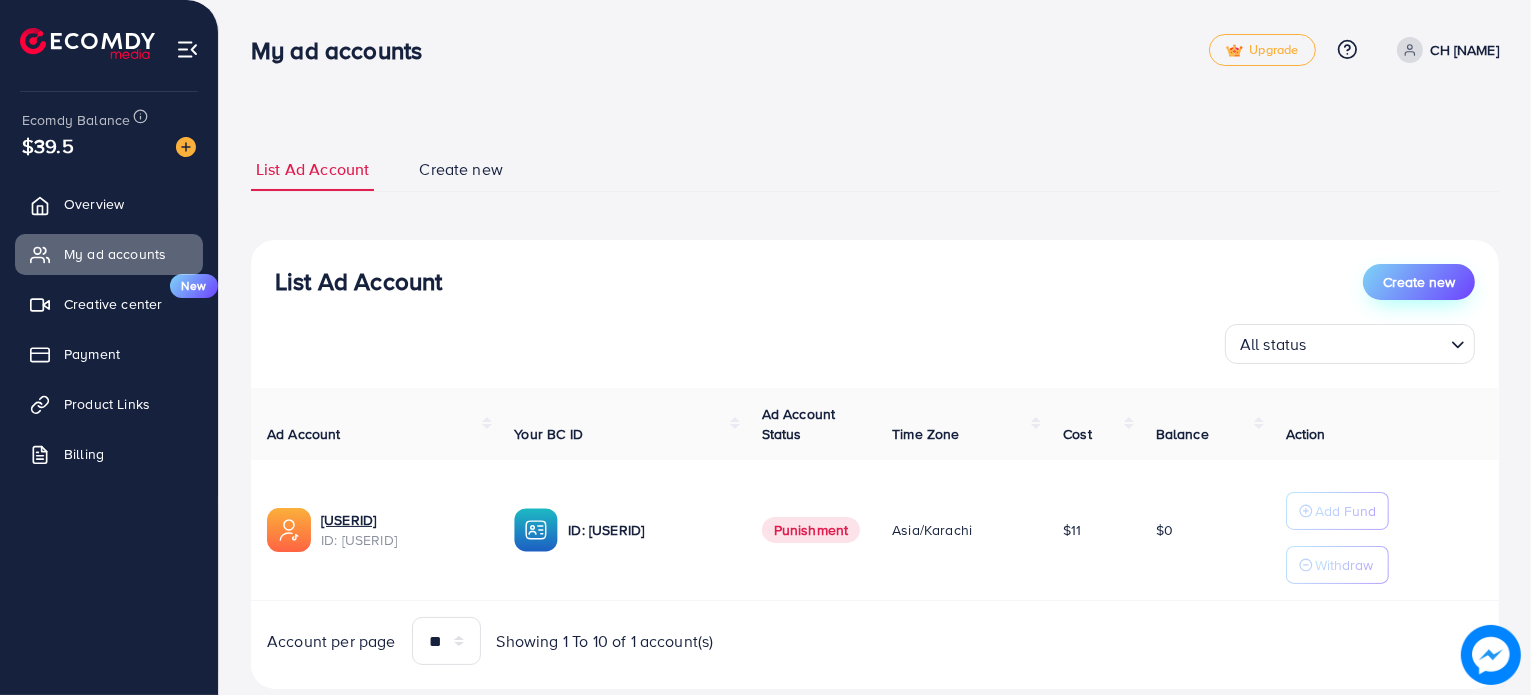 click on "Create new" at bounding box center [1419, 282] 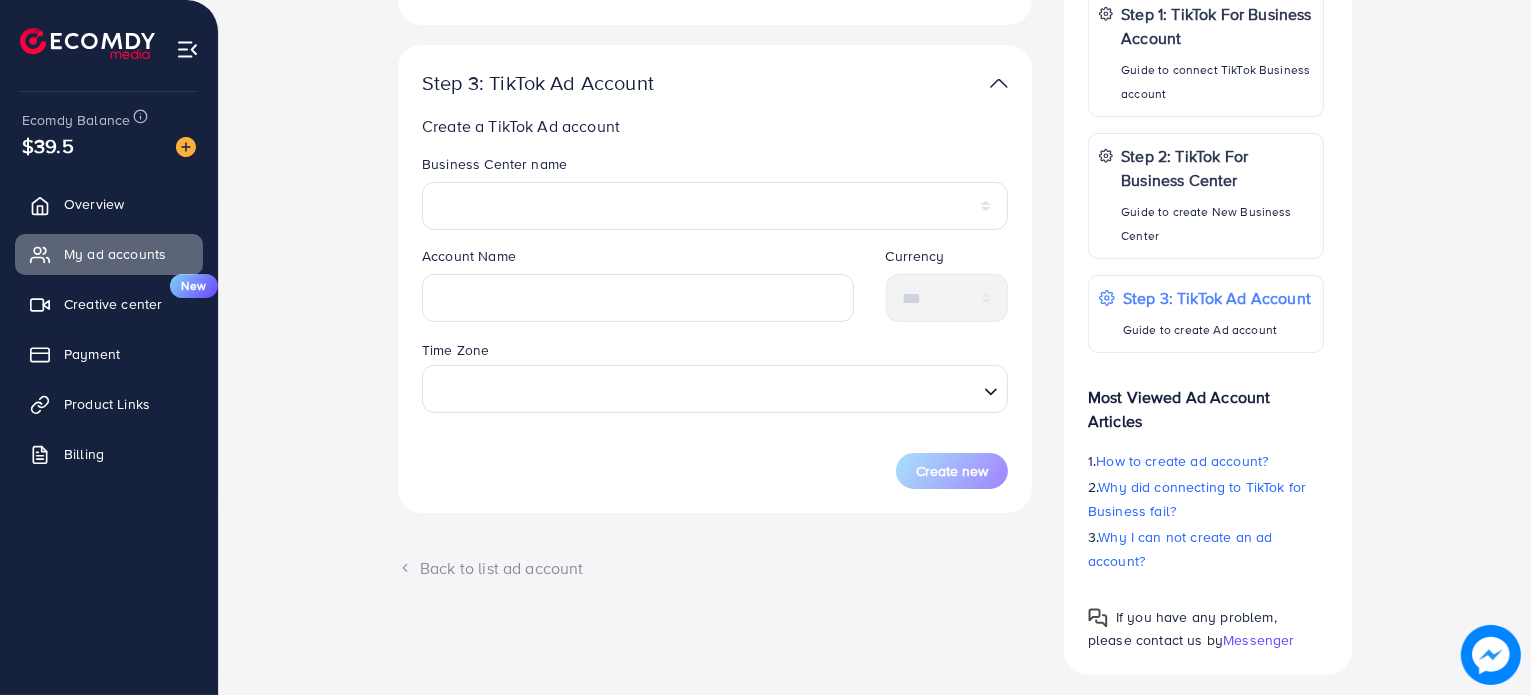 scroll, scrollTop: 400, scrollLeft: 0, axis: vertical 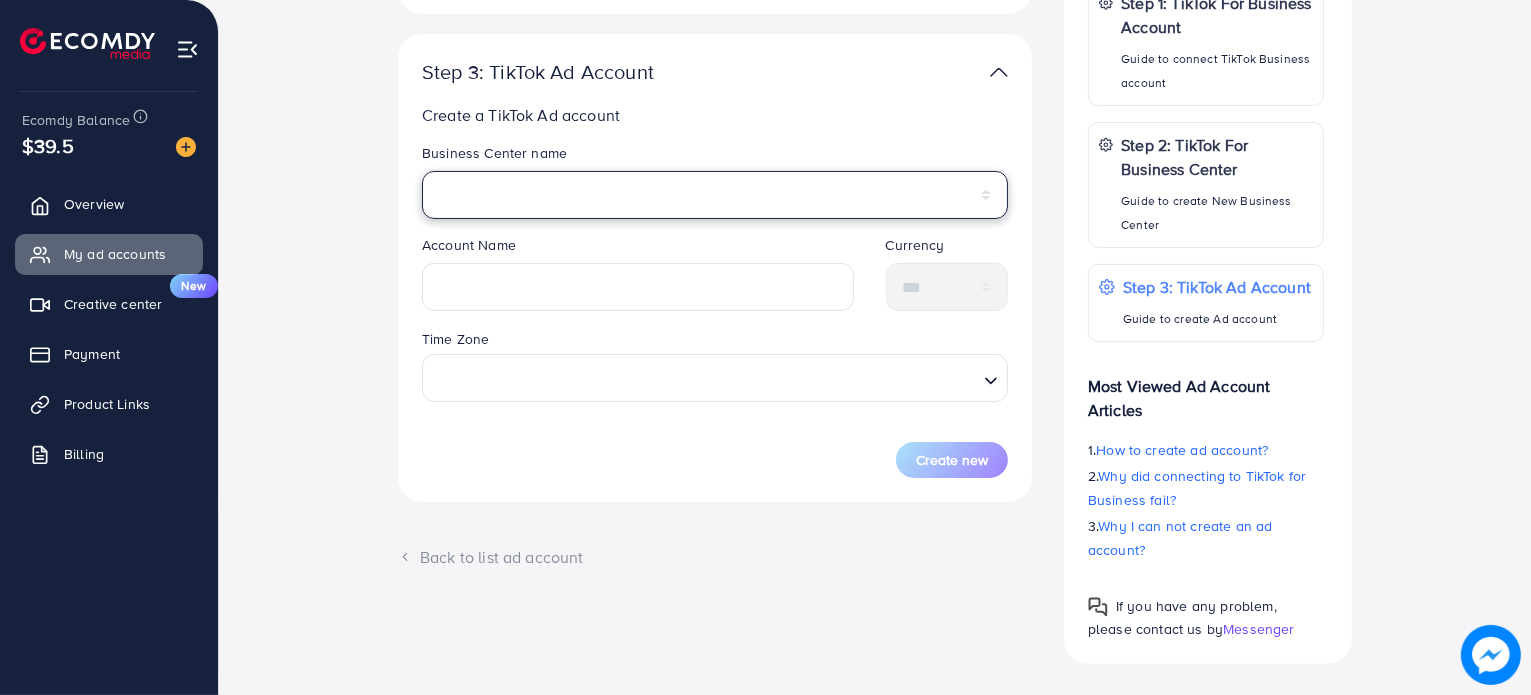click on "**********" at bounding box center (715, 195) 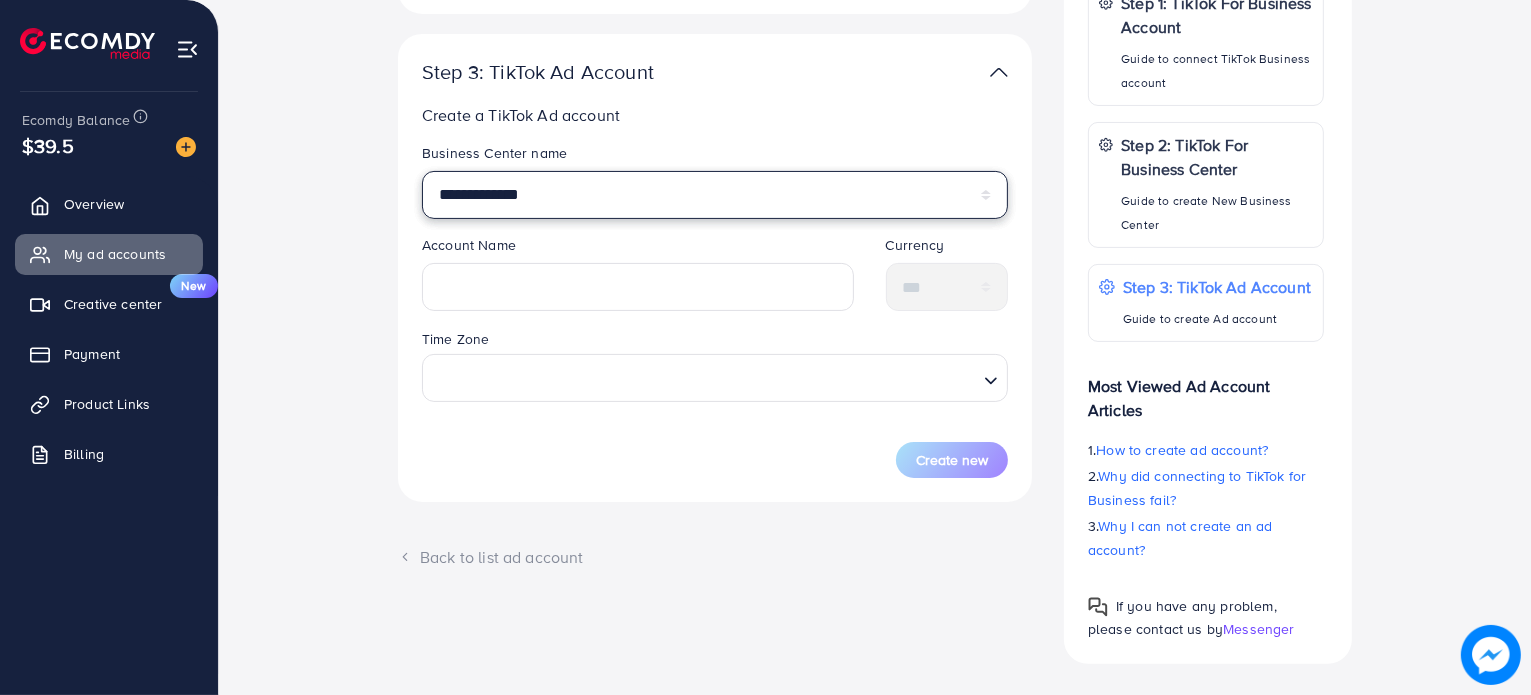 click on "**********" at bounding box center (715, 195) 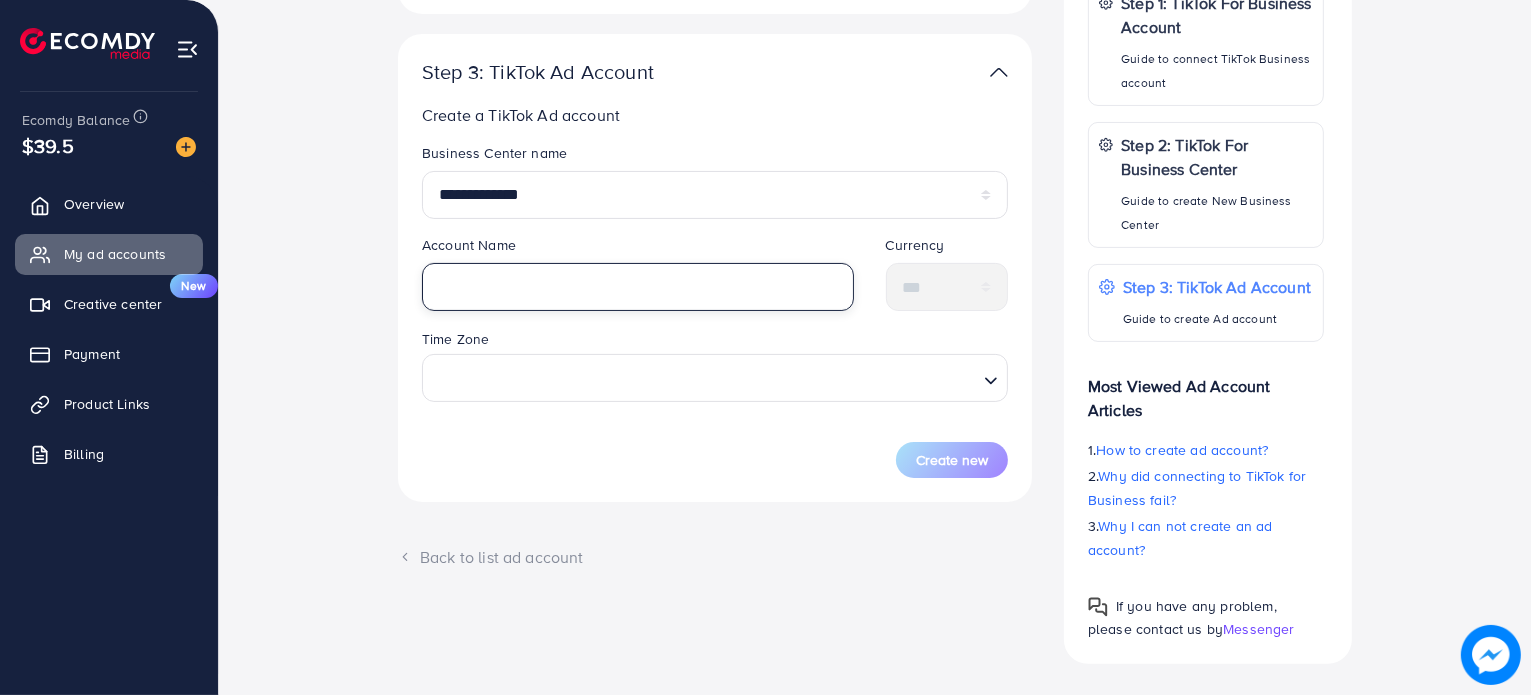 click at bounding box center (638, 287) 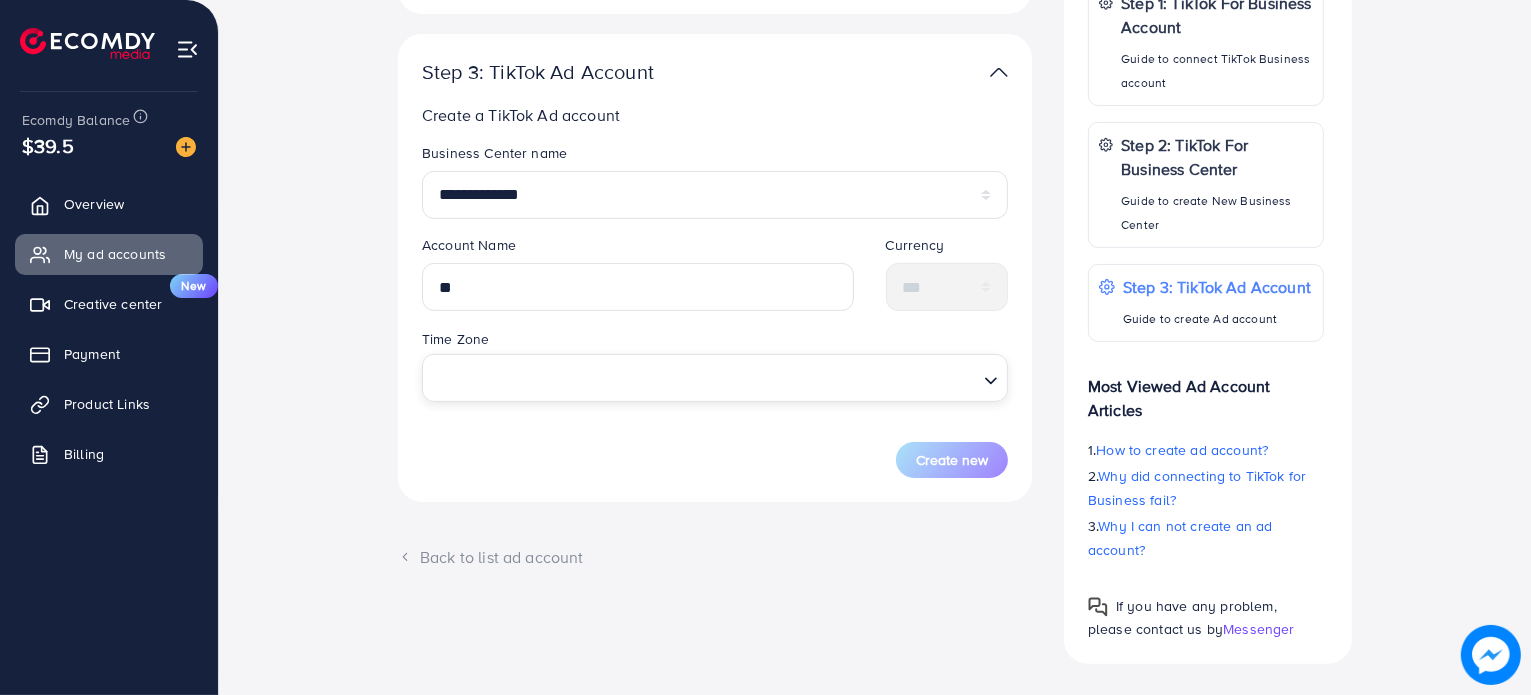click at bounding box center (703, 377) 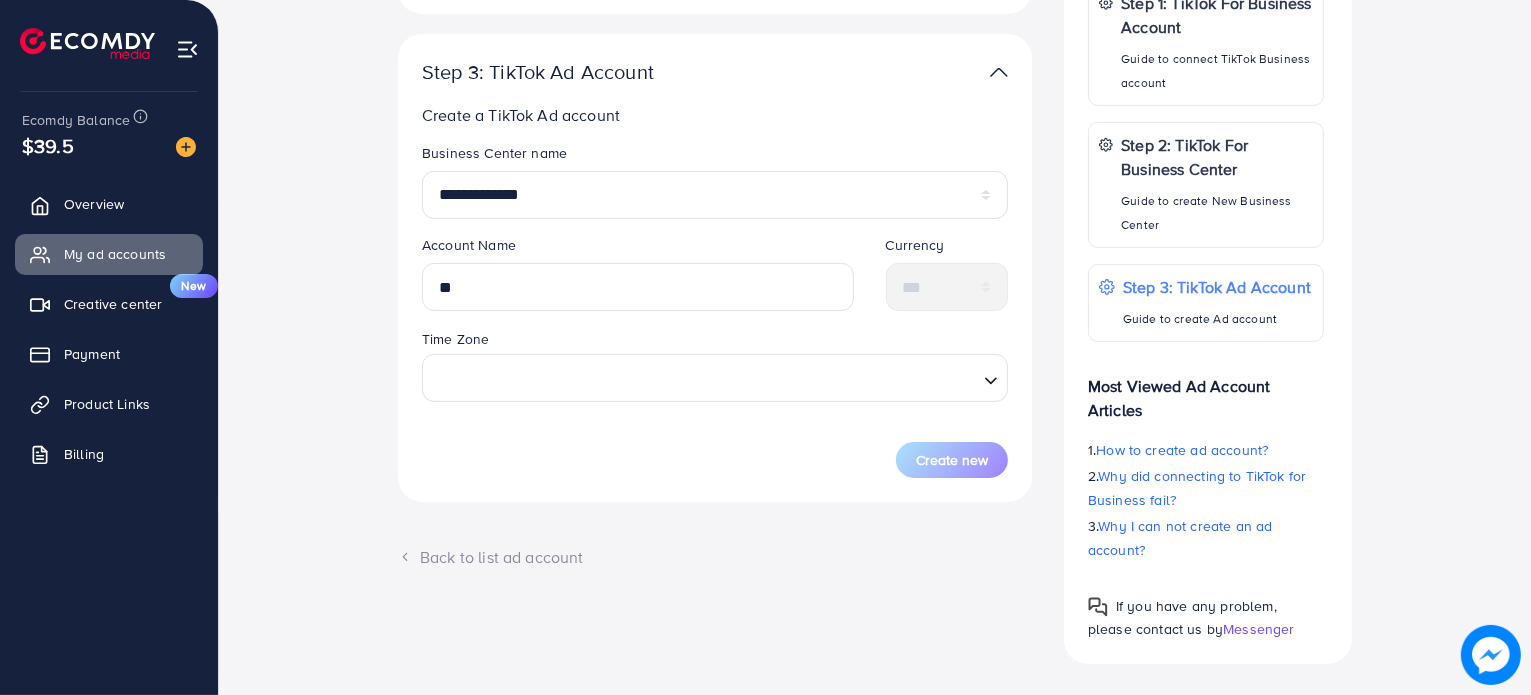 click on "**********" at bounding box center [875, 252] 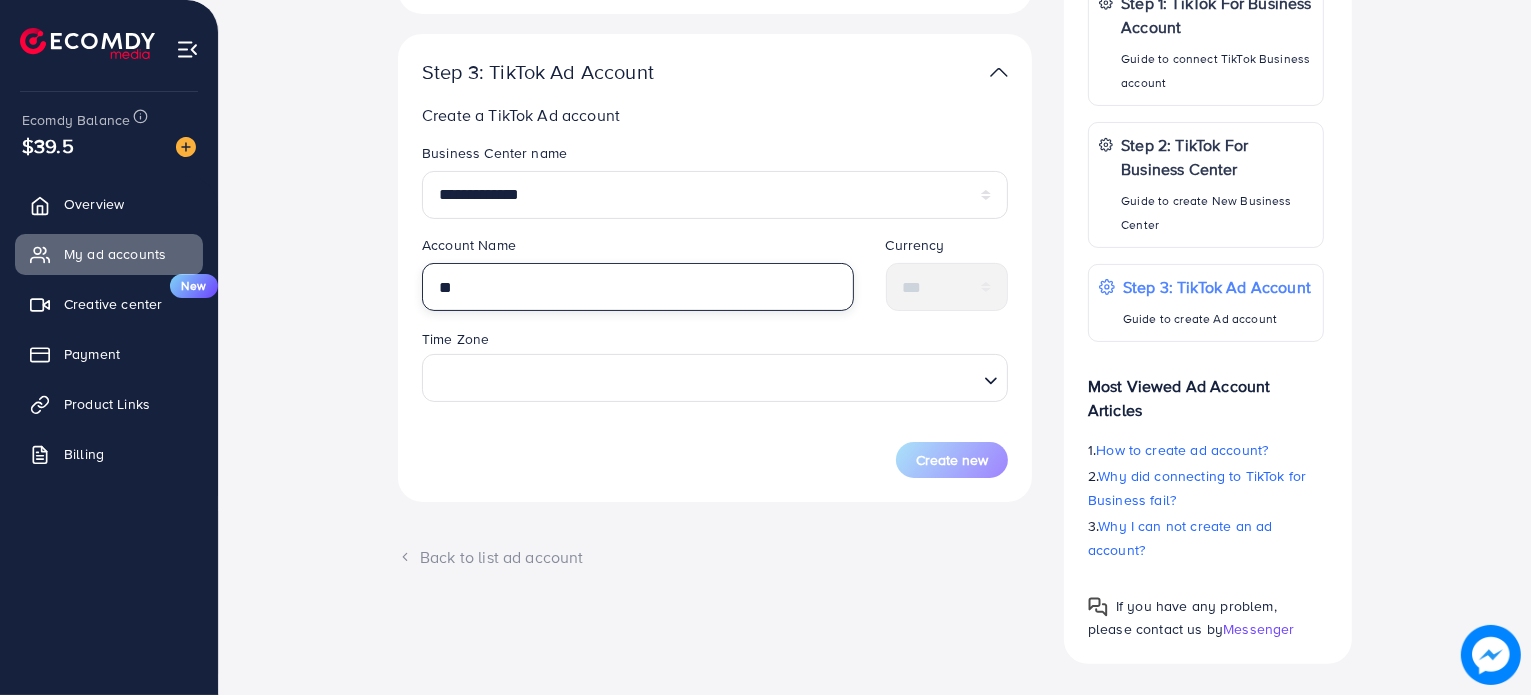click on "**" at bounding box center (638, 287) 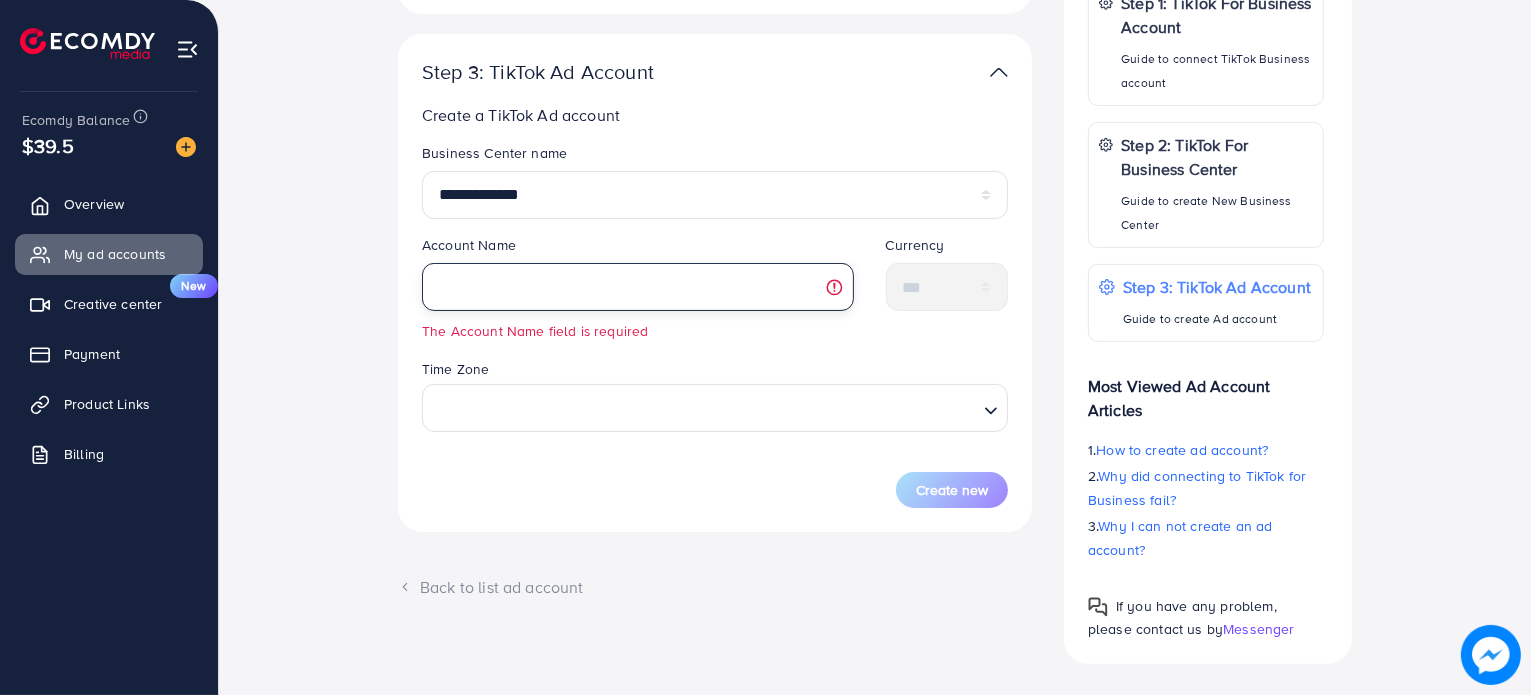 type on "*" 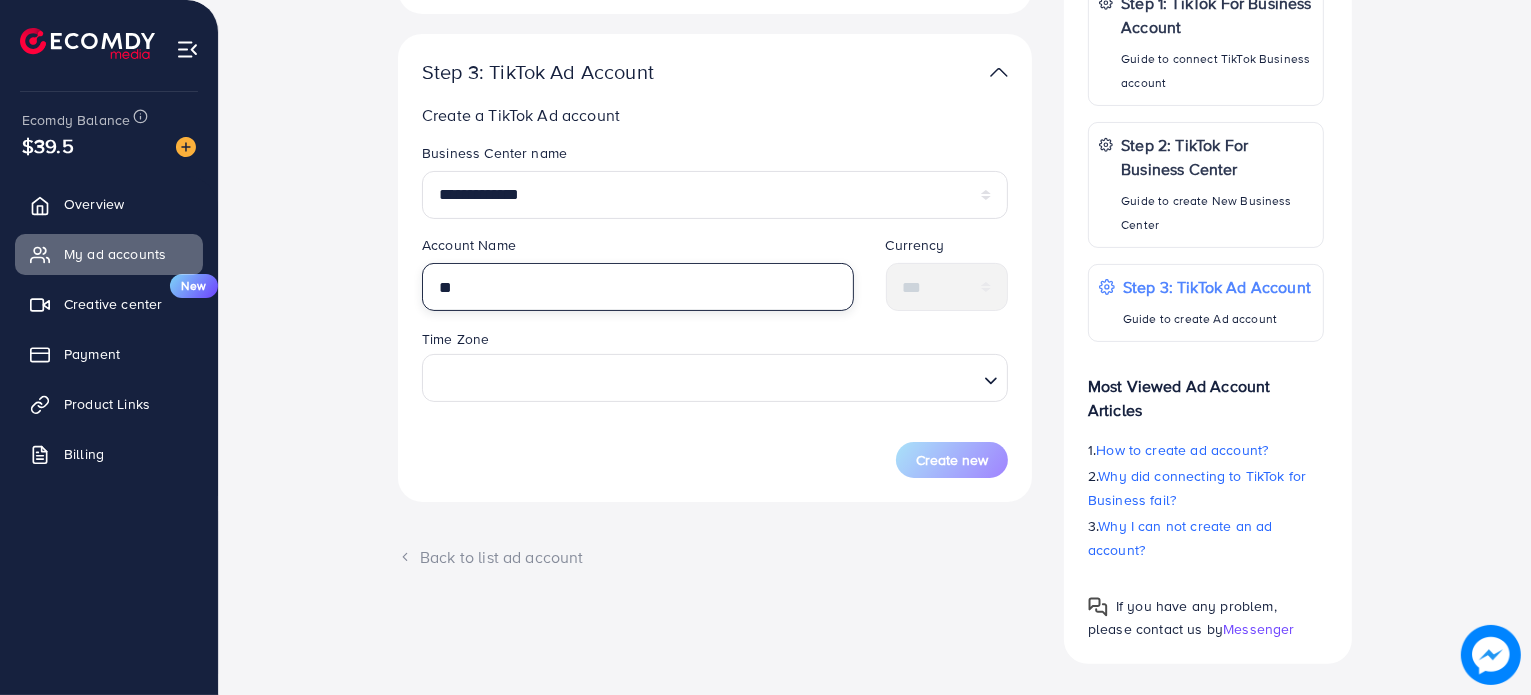 type on "*" 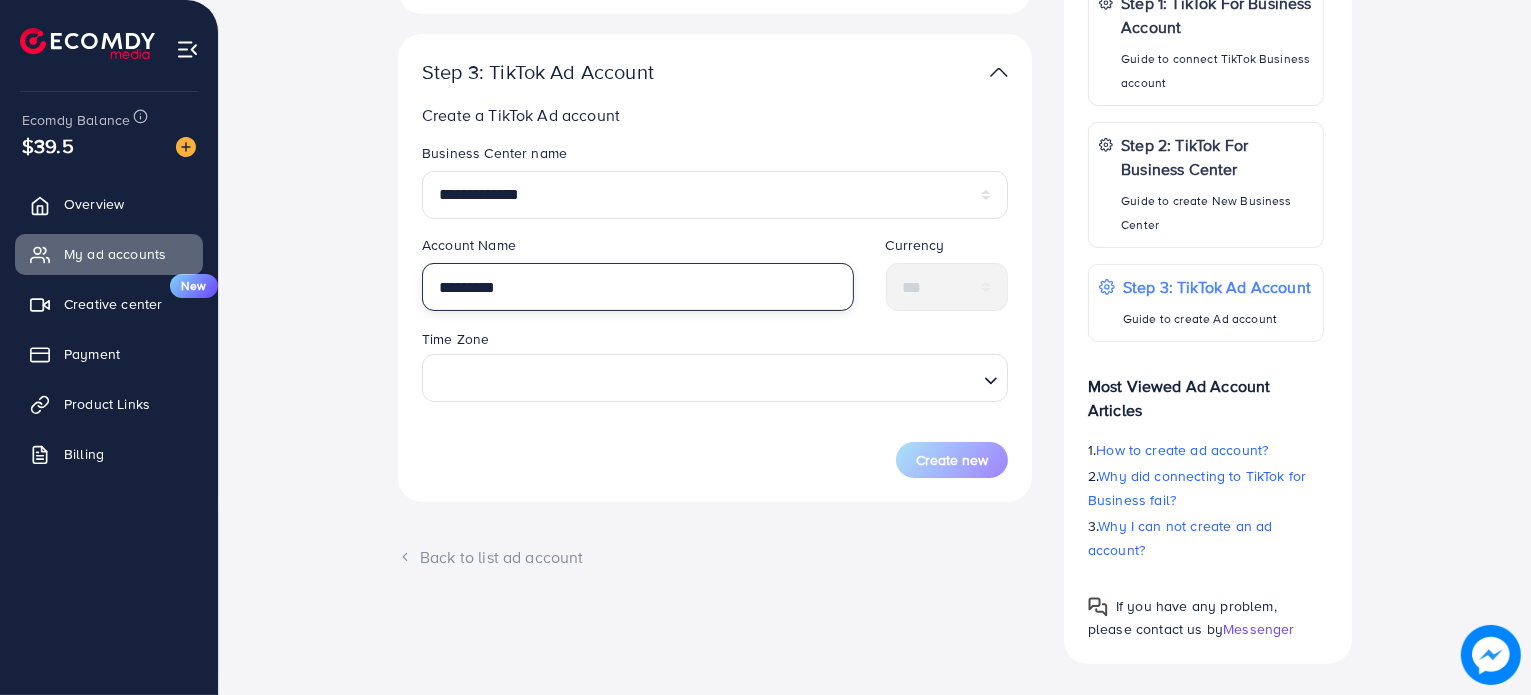 type on "*********" 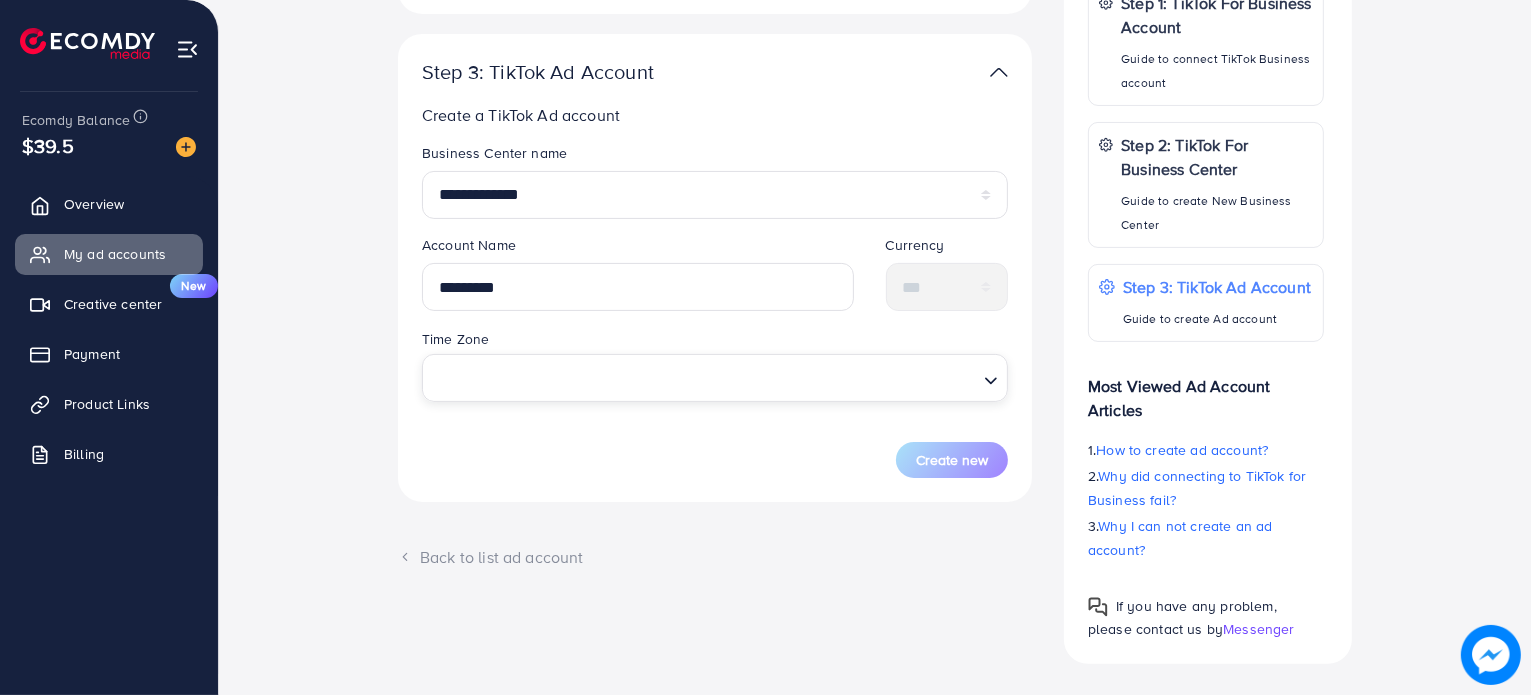 click at bounding box center [703, 377] 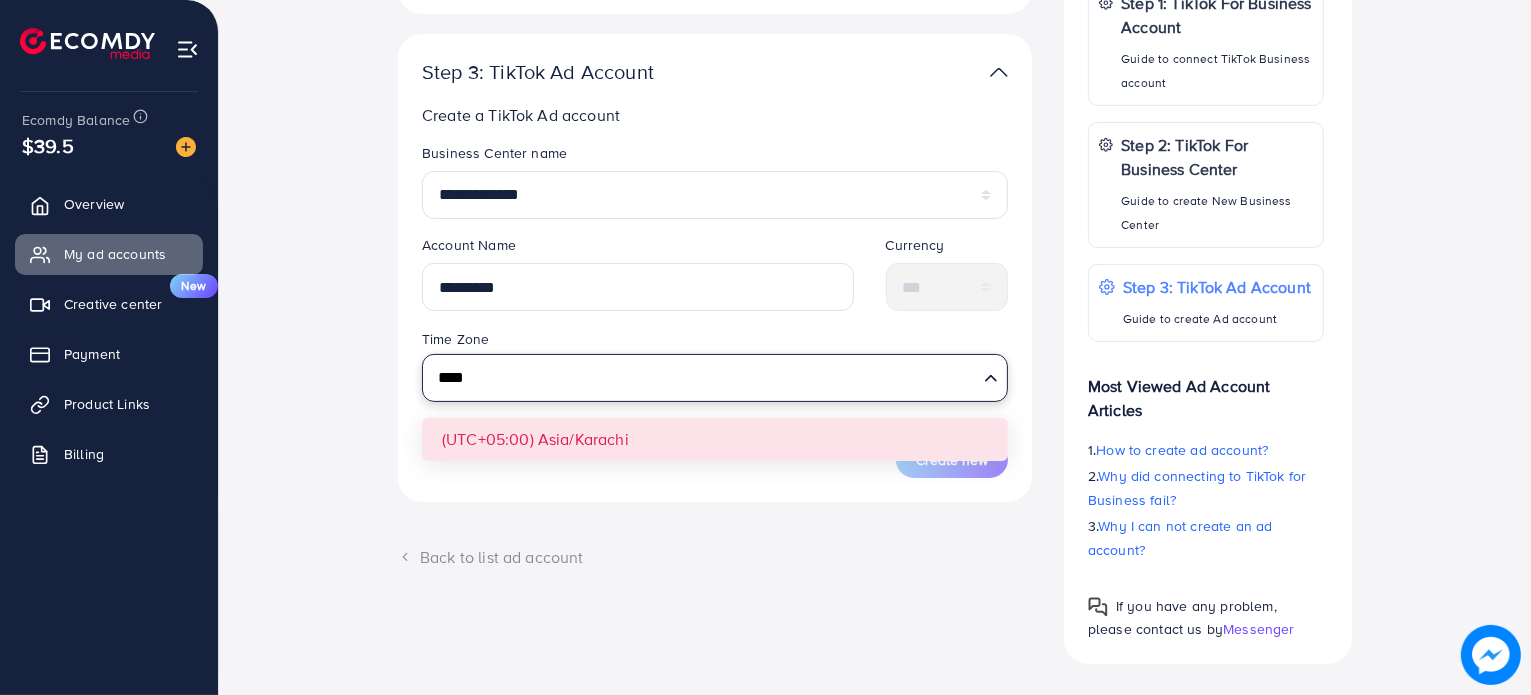 type on "****" 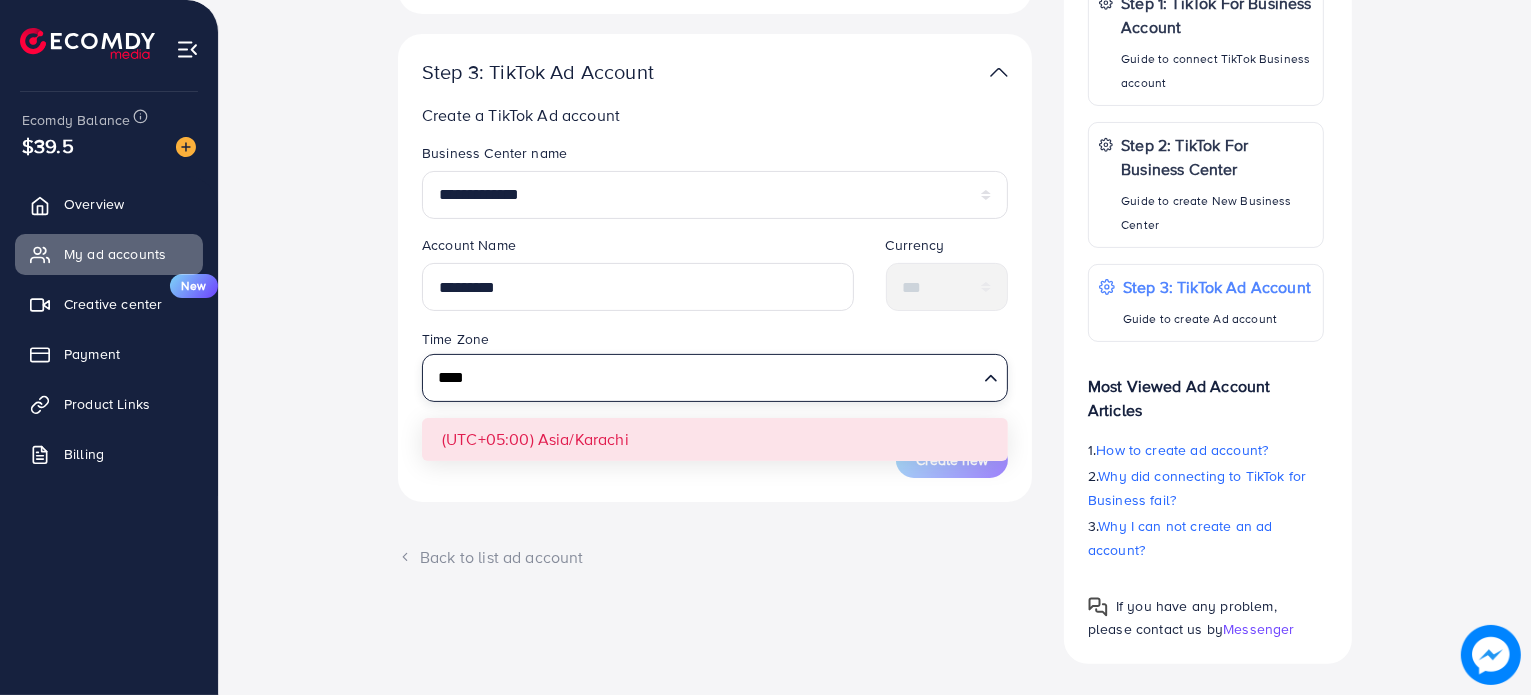 type 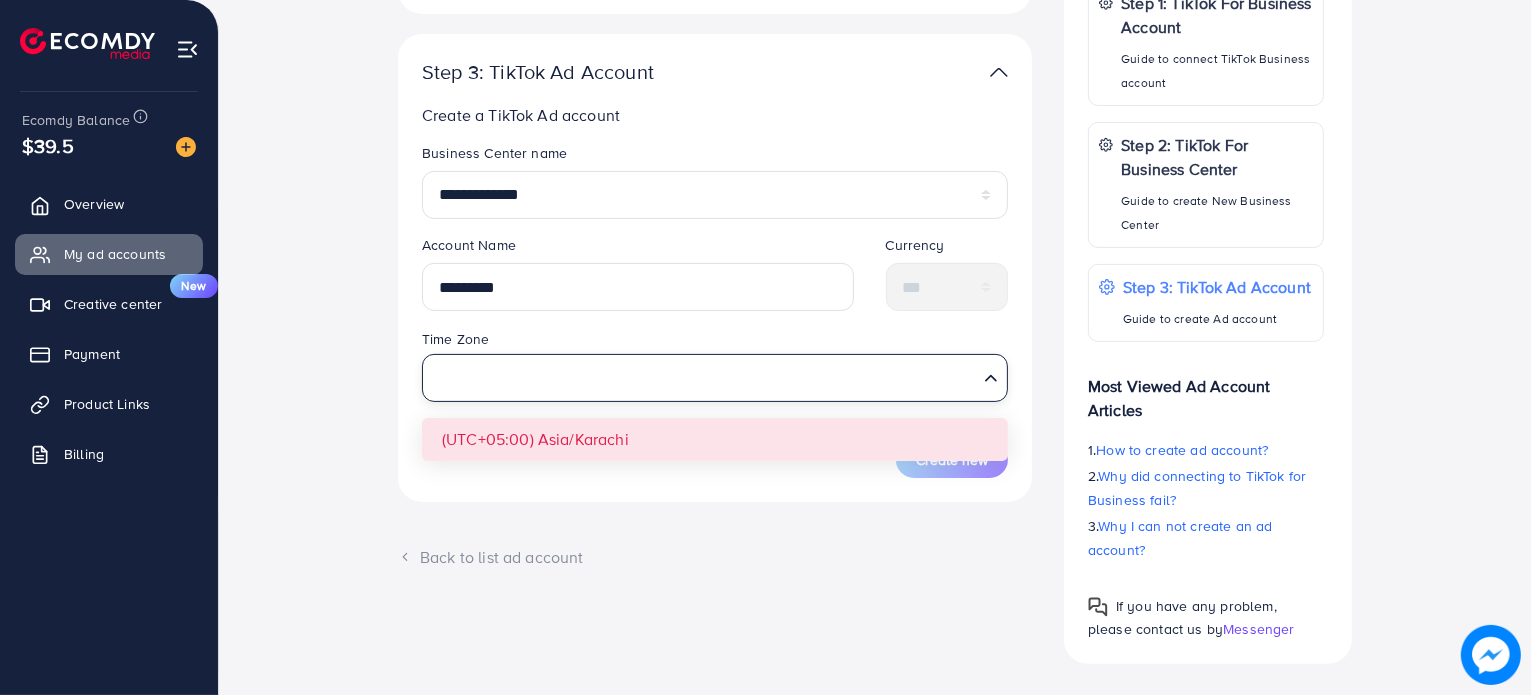 click on "**********" at bounding box center (715, 310) 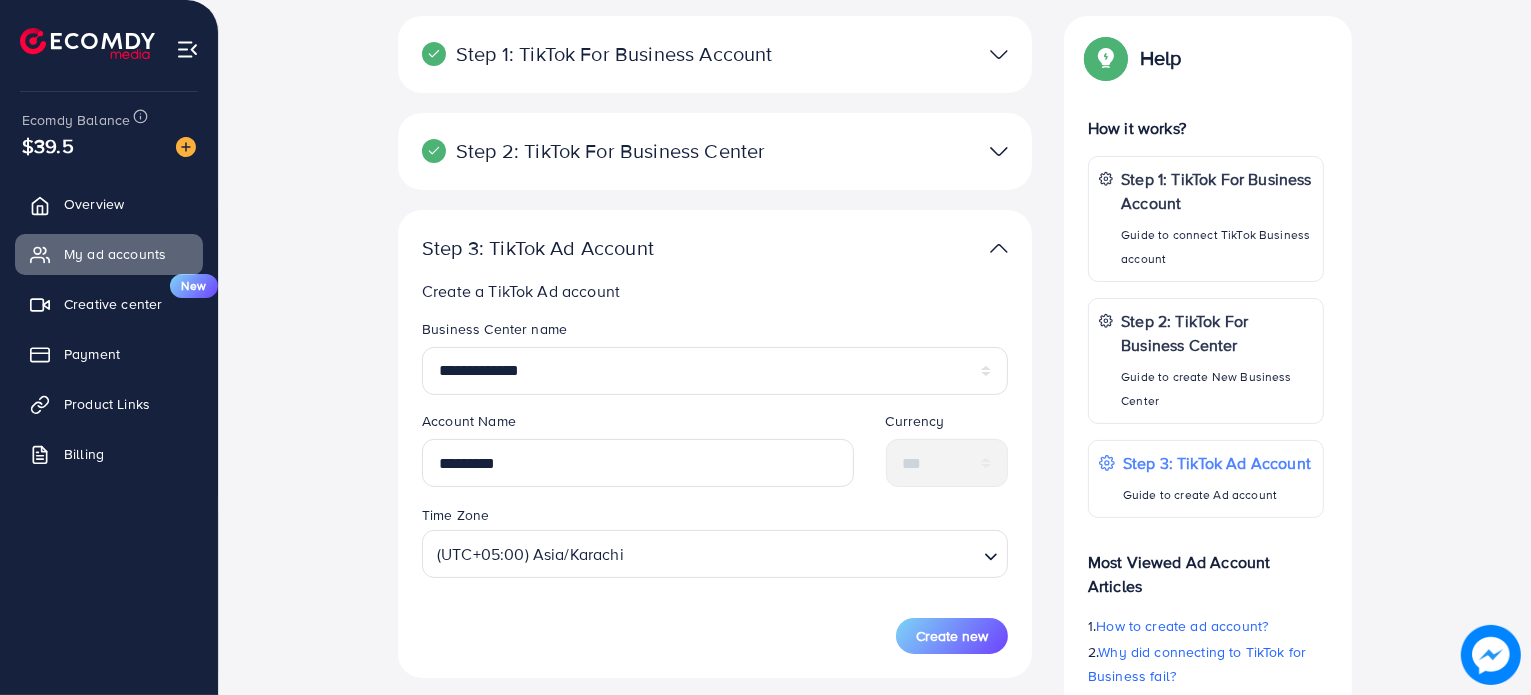 scroll, scrollTop: 424, scrollLeft: 0, axis: vertical 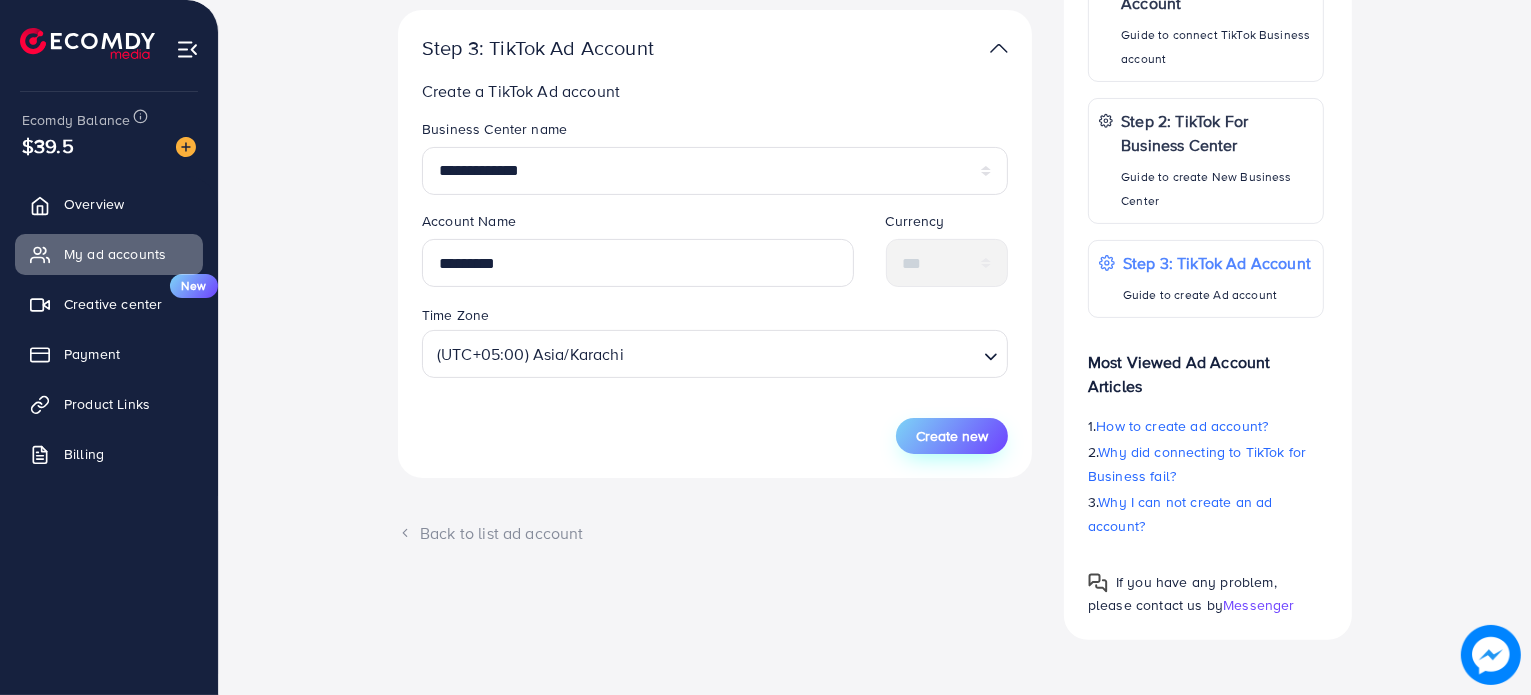 click on "Create new" at bounding box center (952, 436) 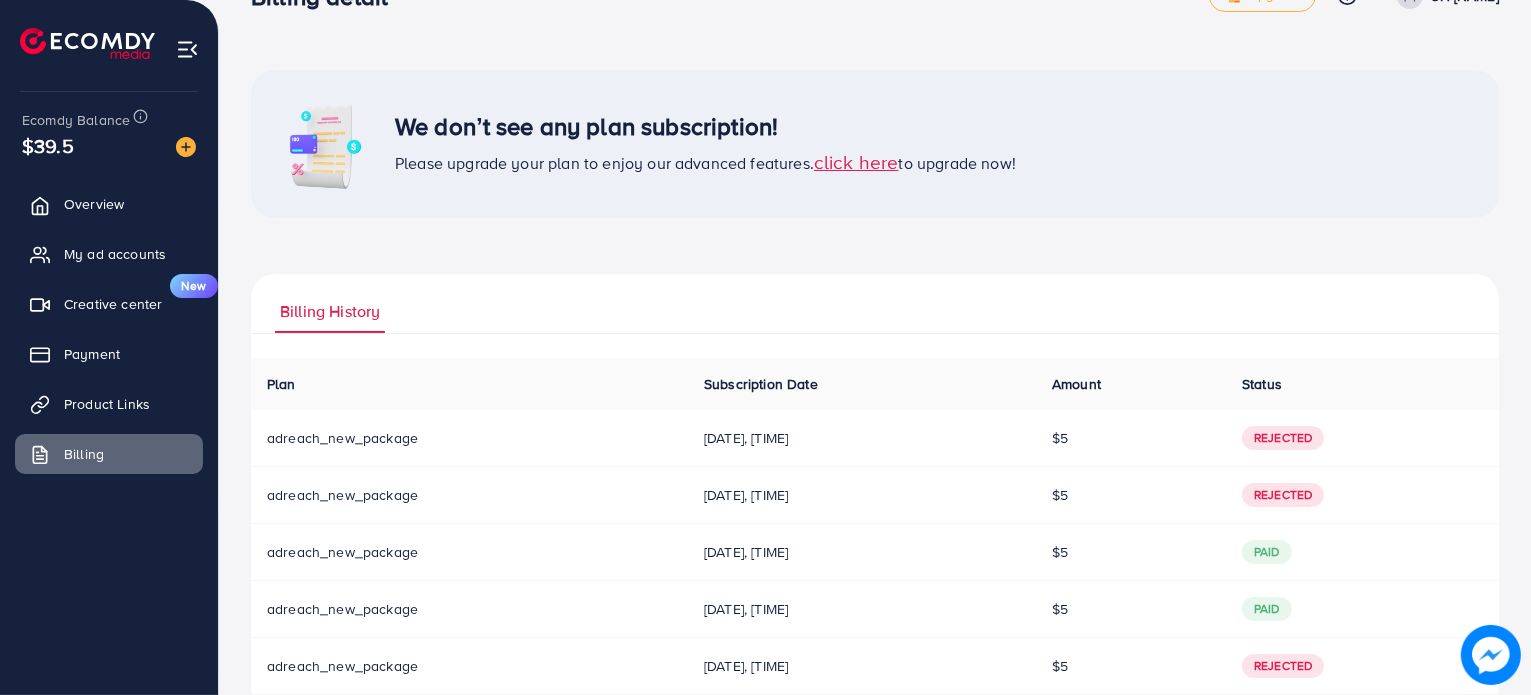 scroll, scrollTop: 100, scrollLeft: 0, axis: vertical 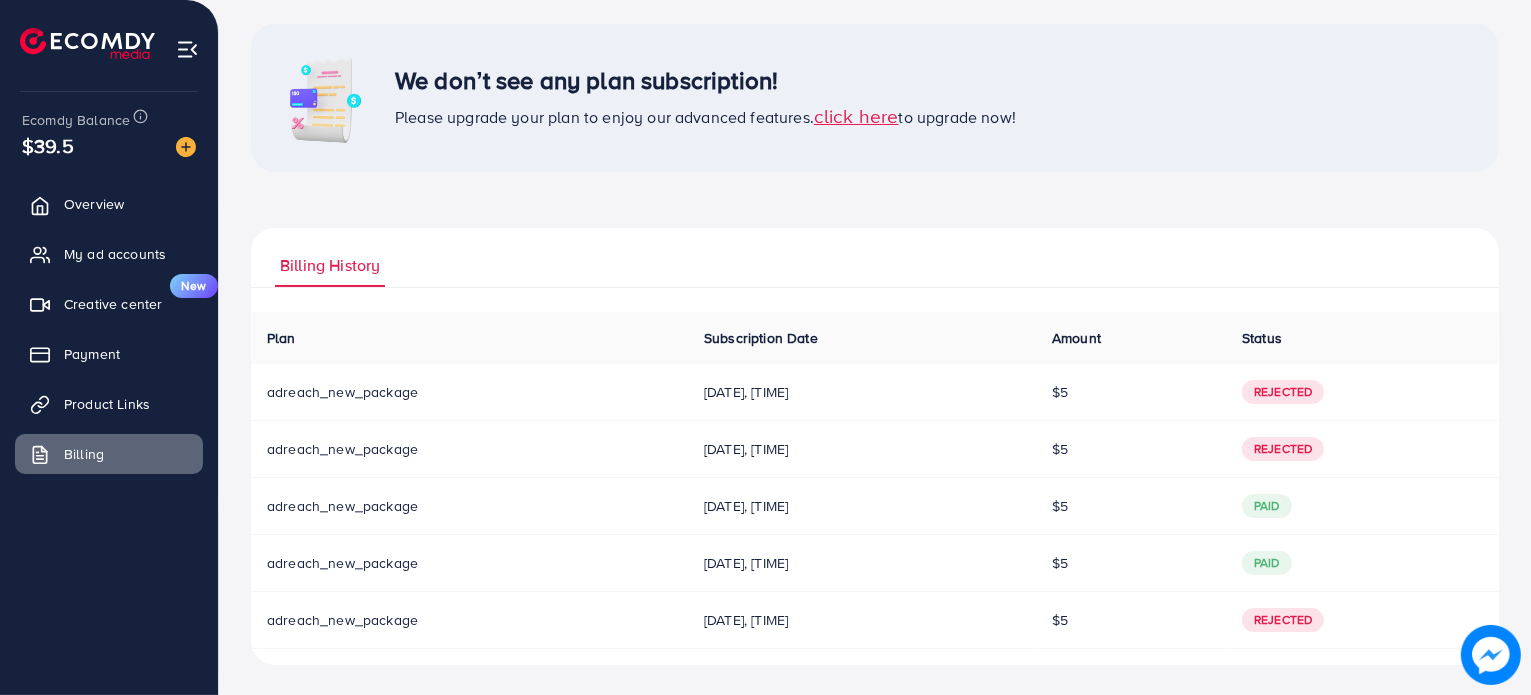 click on "click here" at bounding box center [856, 115] 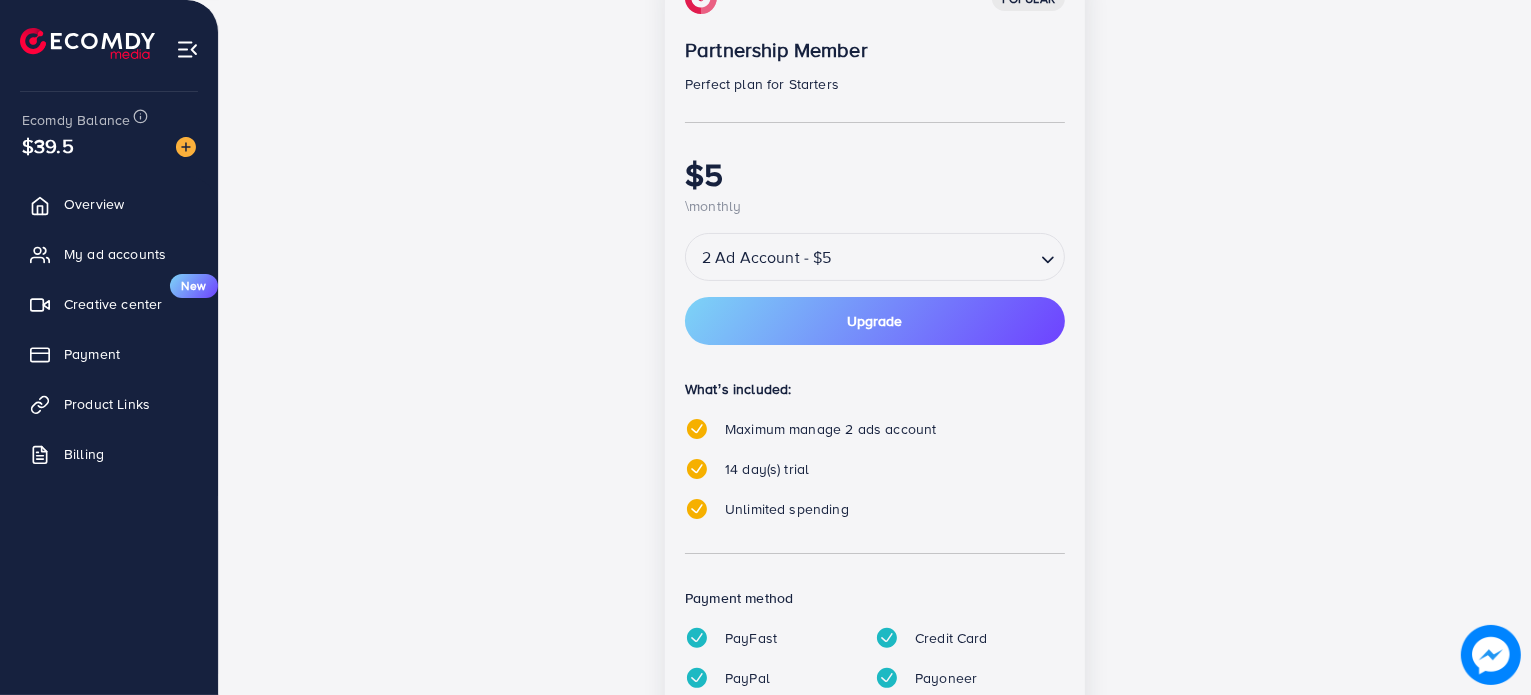 scroll, scrollTop: 460, scrollLeft: 0, axis: vertical 